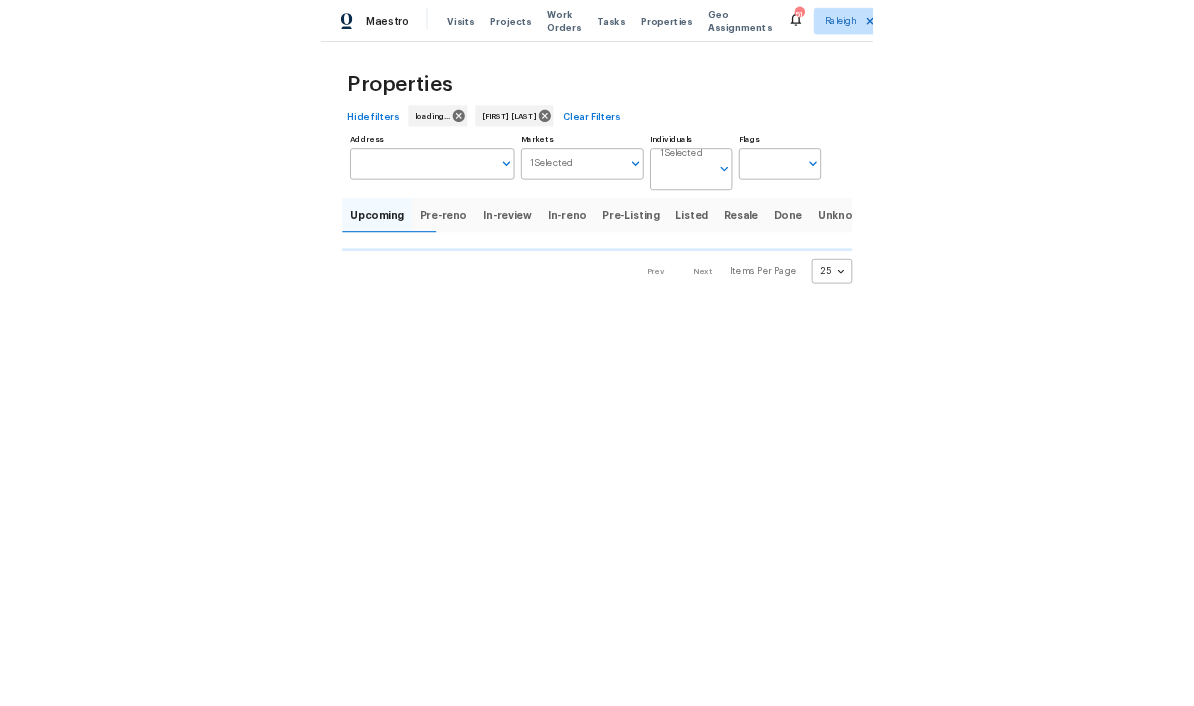 scroll, scrollTop: 0, scrollLeft: 0, axis: both 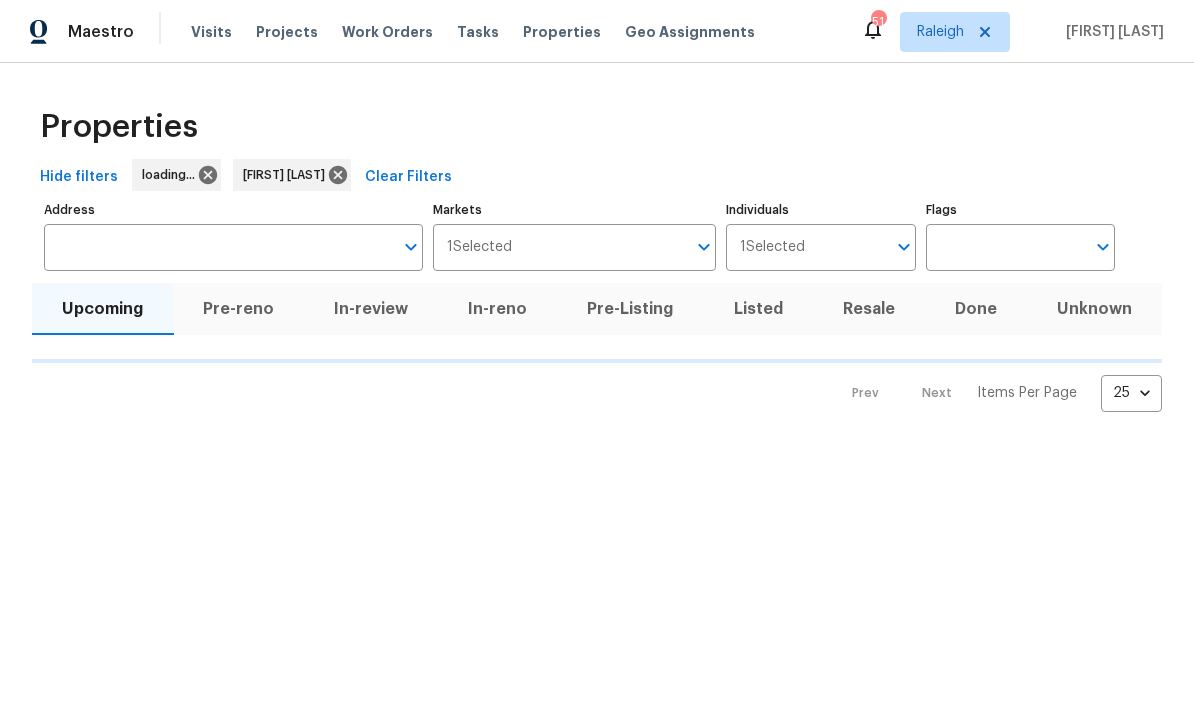 click on "Listed" at bounding box center (758, 309) 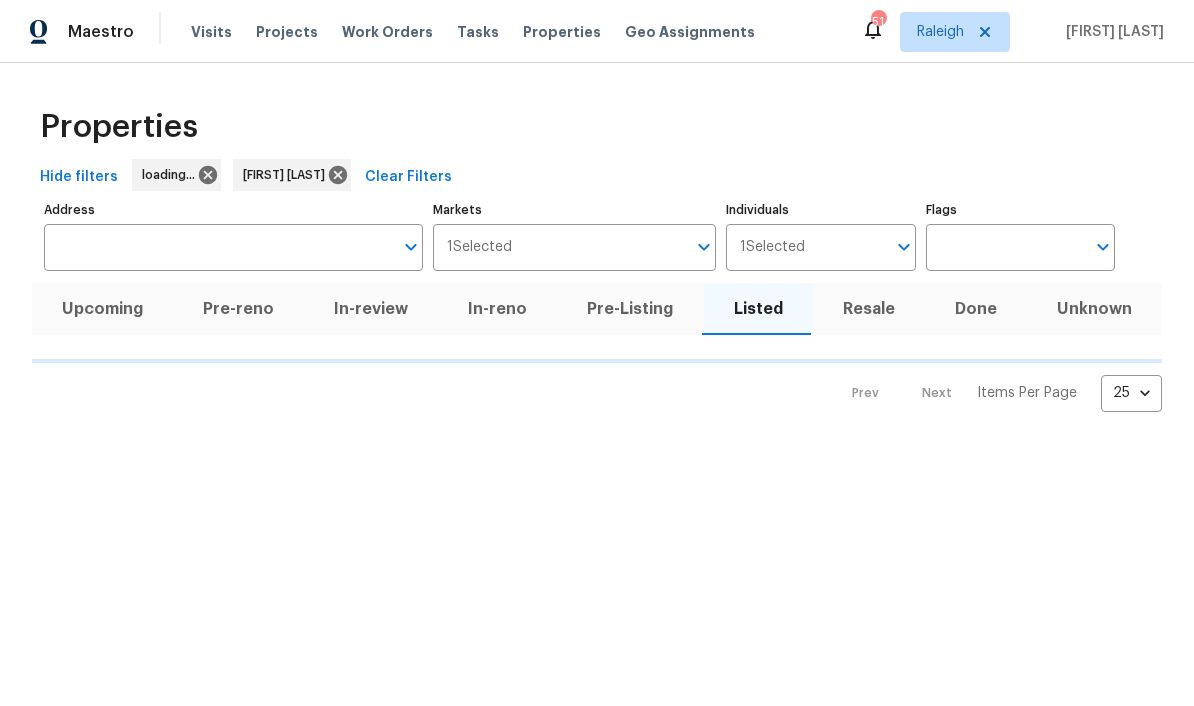 click on "Resale" at bounding box center (869, 309) 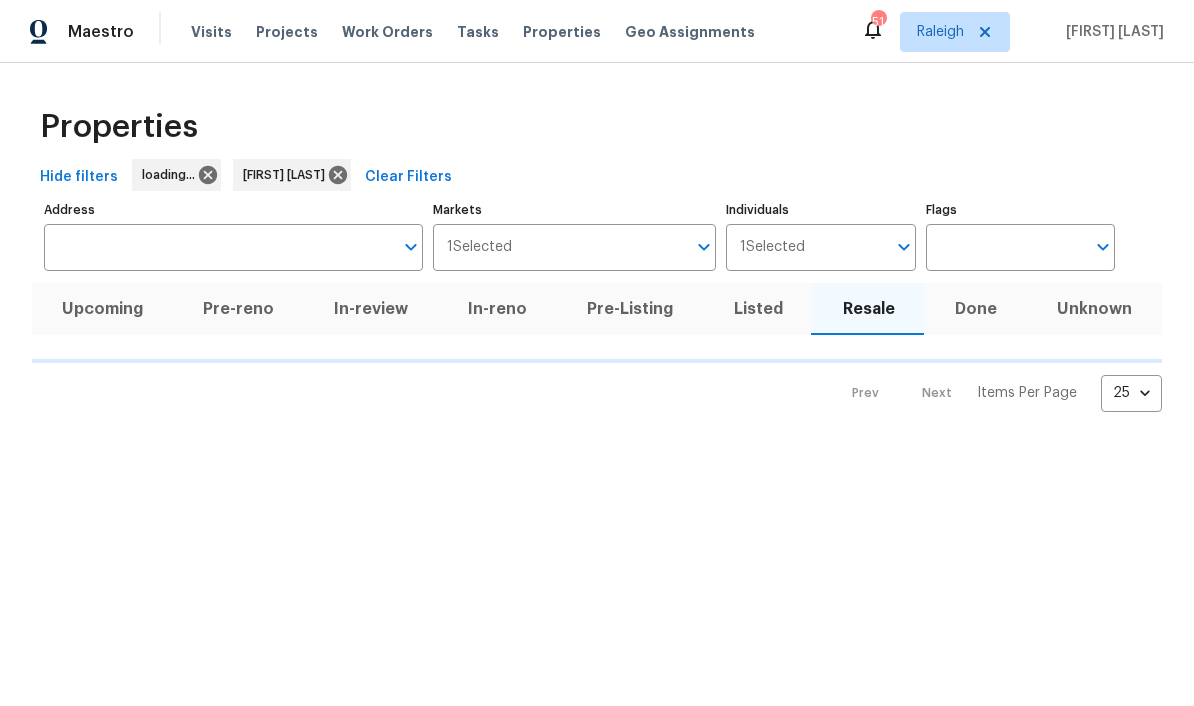 scroll, scrollTop: 0, scrollLeft: 0, axis: both 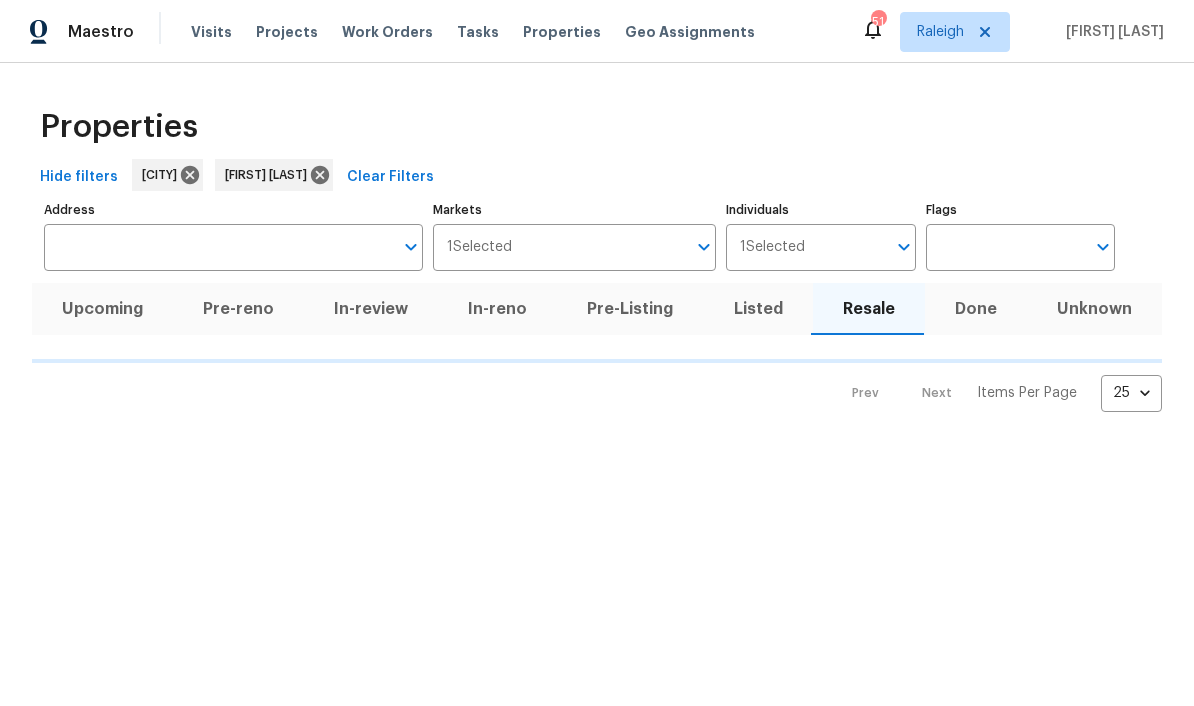 click on "Listed" at bounding box center (758, 309) 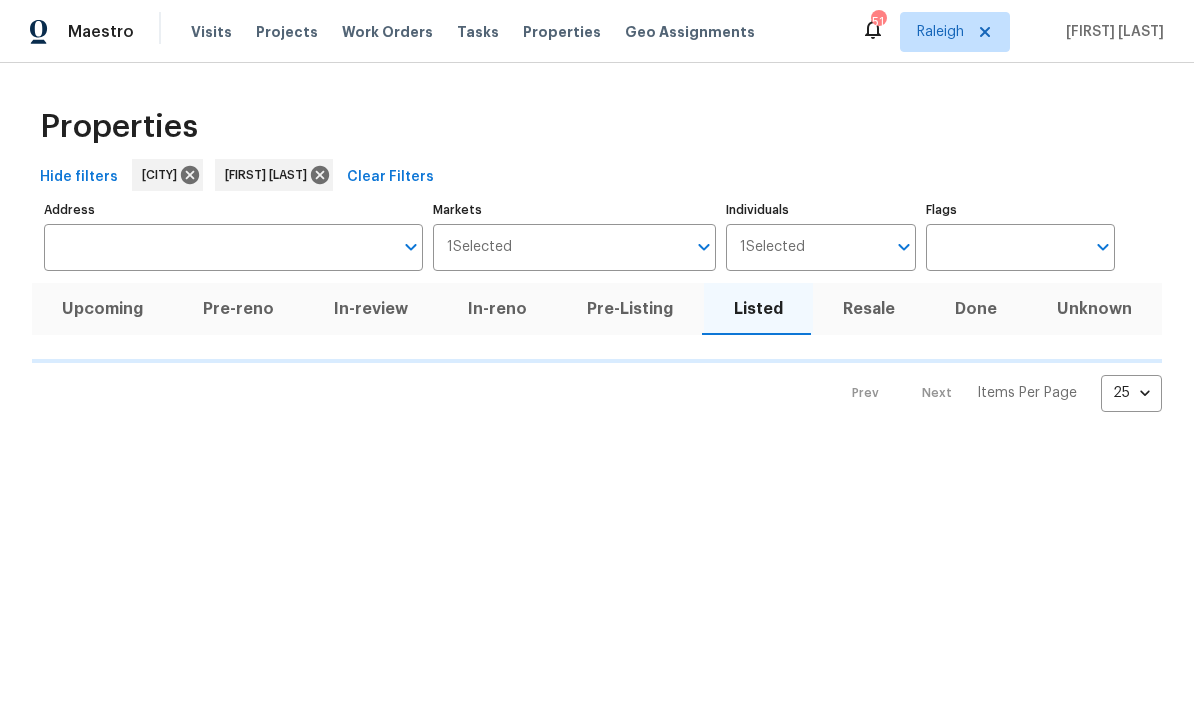 click on "Pre-Listing" at bounding box center (630, 309) 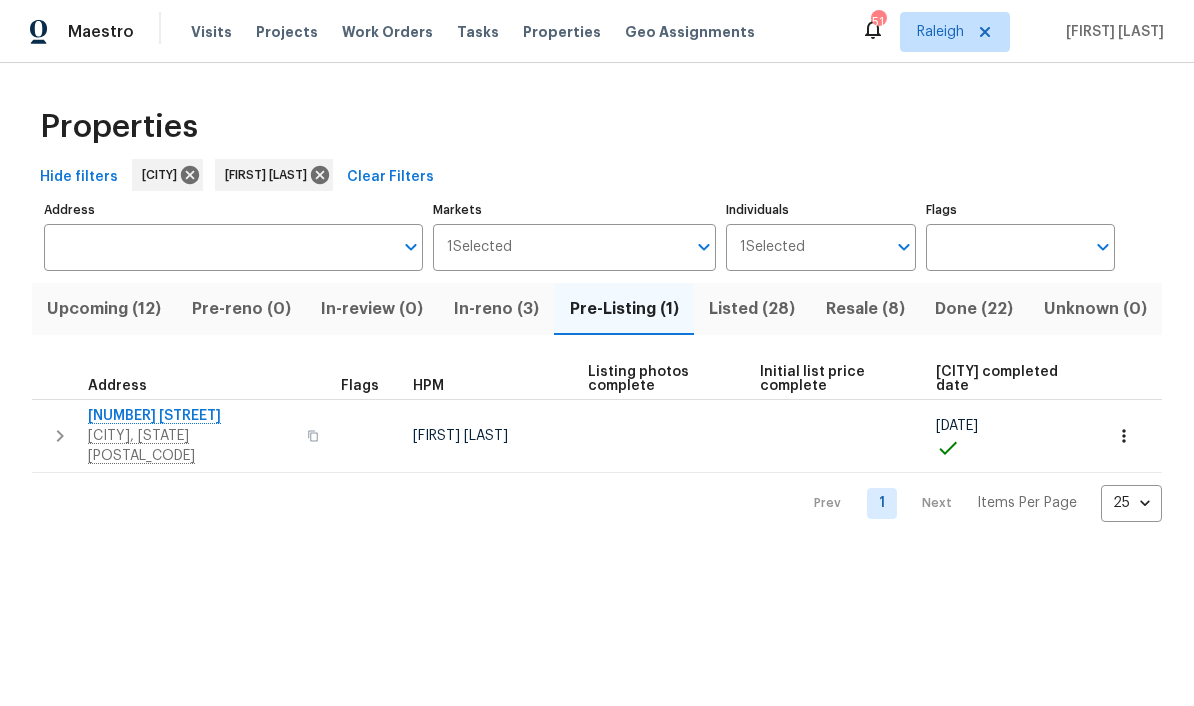 click on "1157 Rutledge Landing Dr" at bounding box center [191, 416] 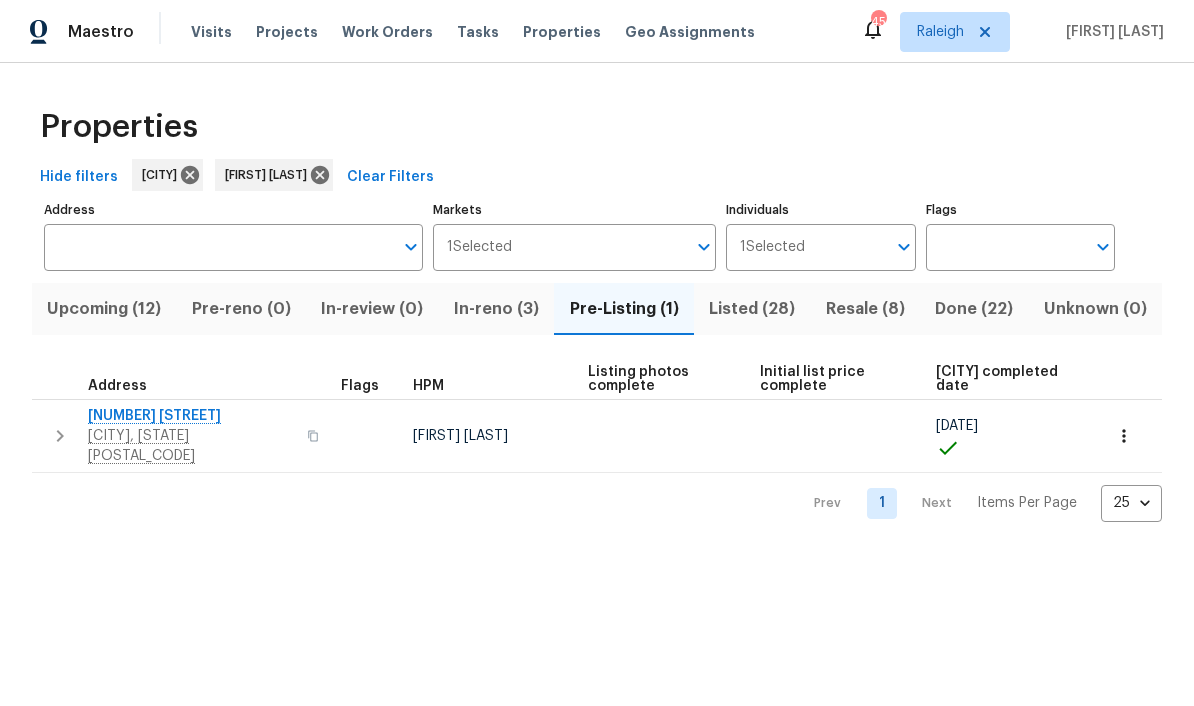 click on "Upcoming (12)" at bounding box center (104, 309) 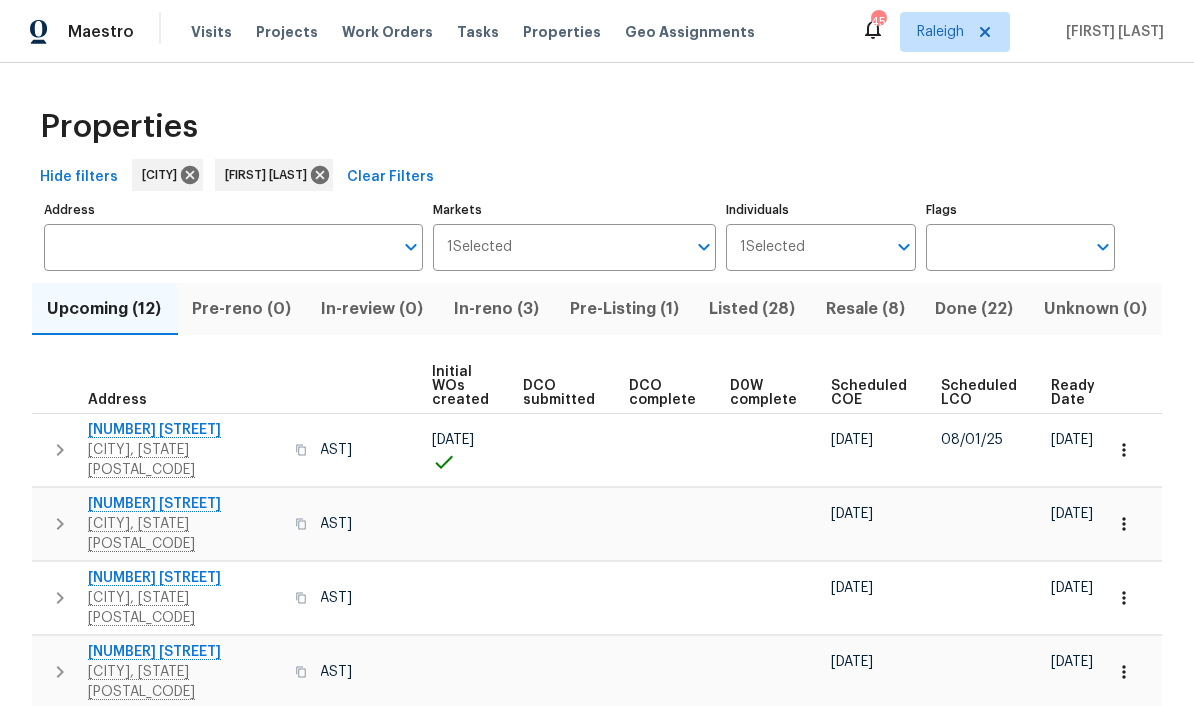 scroll, scrollTop: 0, scrollLeft: 143, axis: horizontal 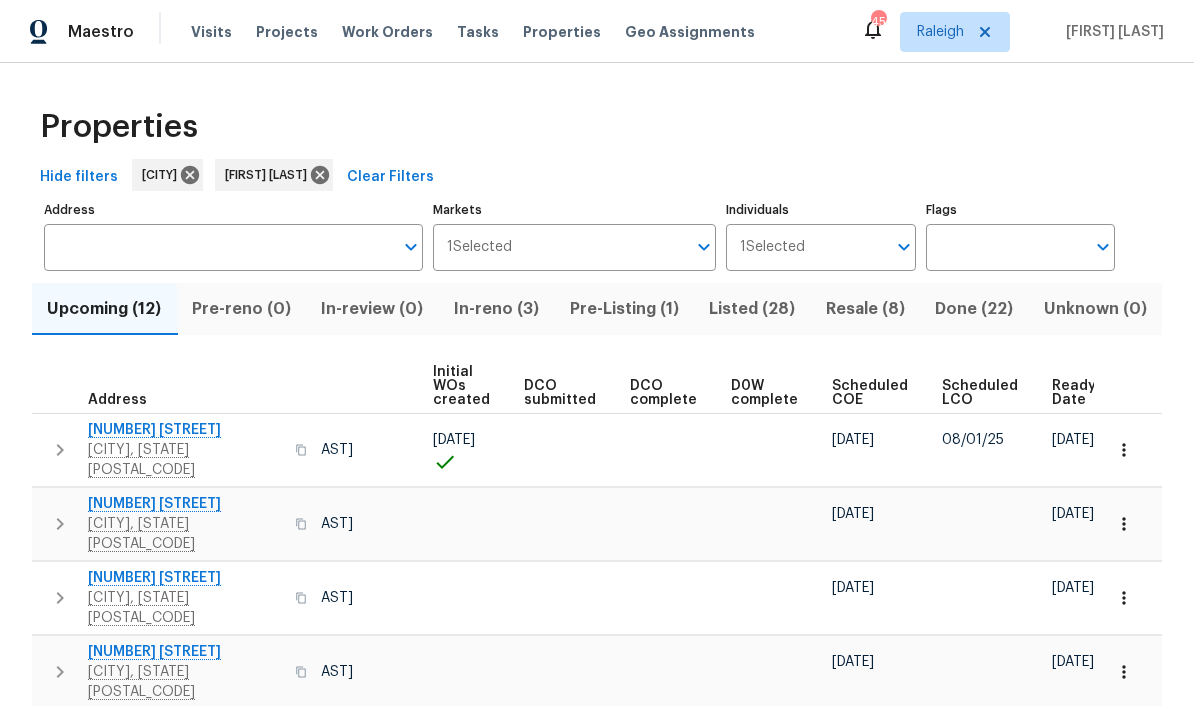 click on "Ready Date" at bounding box center (1074, 393) 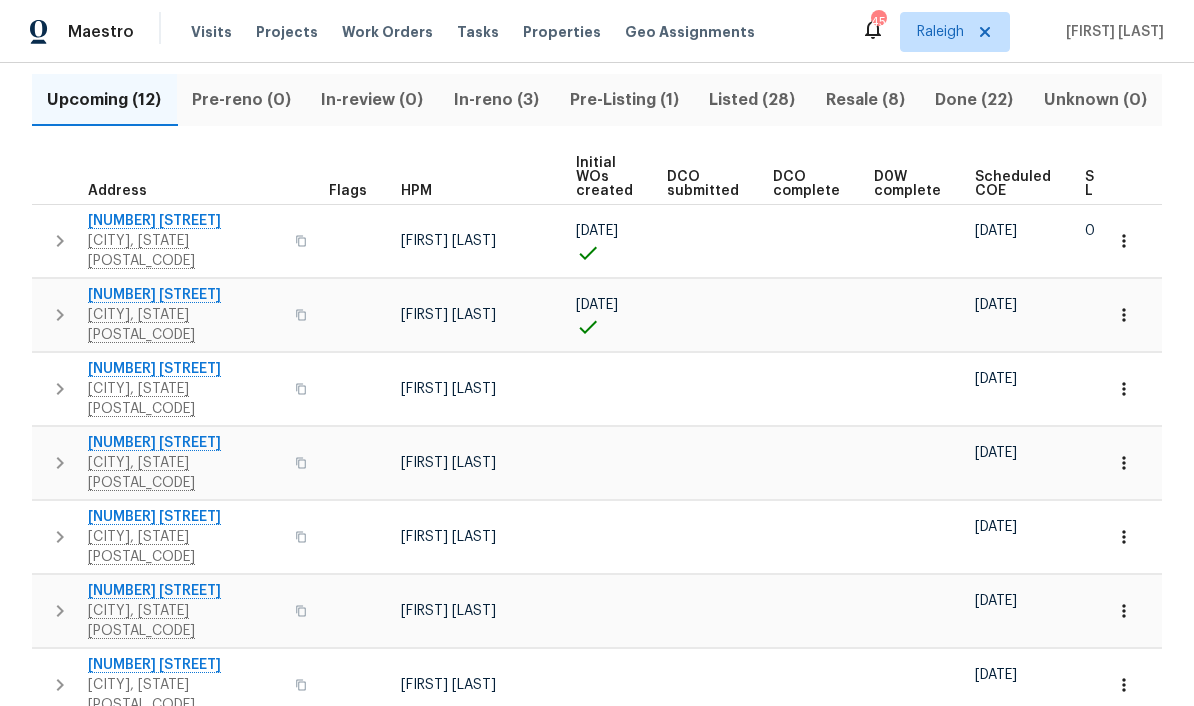 scroll, scrollTop: 210, scrollLeft: 0, axis: vertical 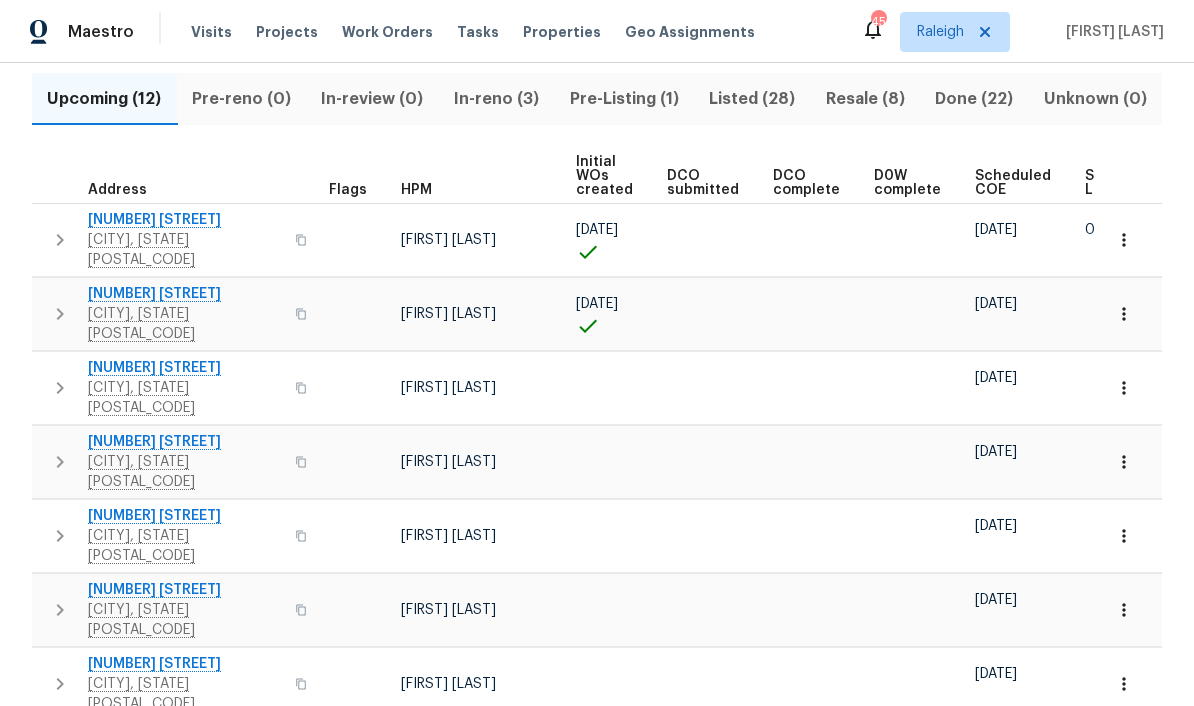 click 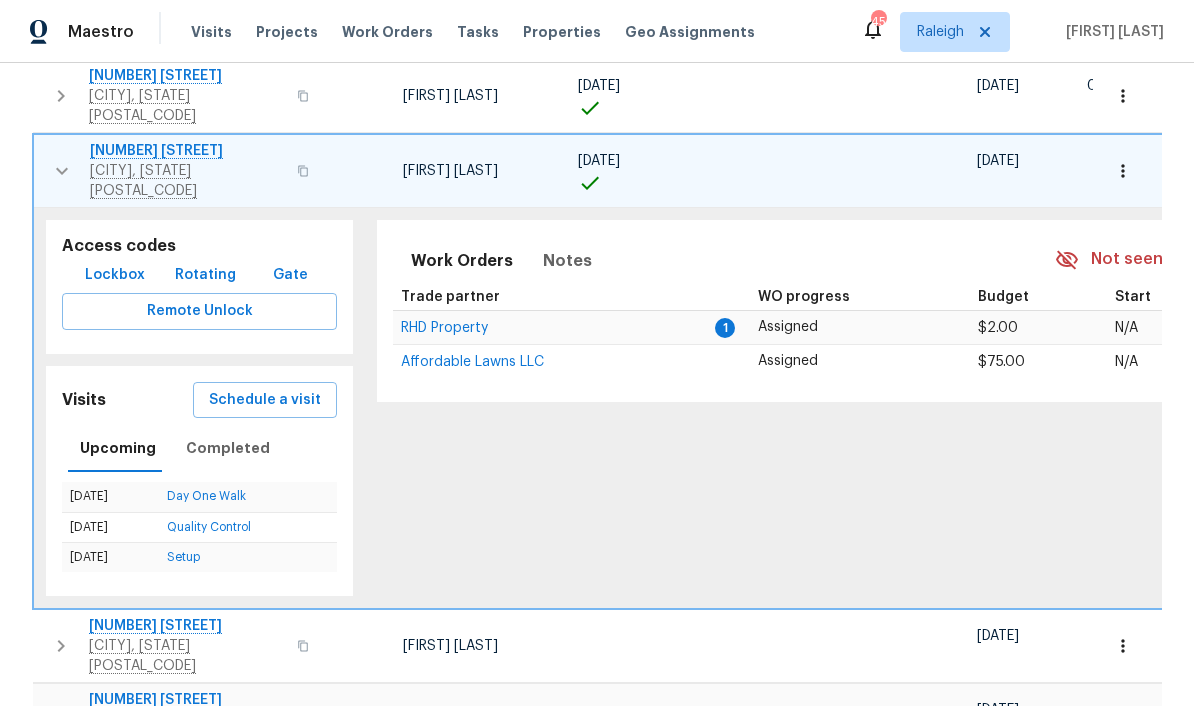 scroll, scrollTop: 355, scrollLeft: 0, axis: vertical 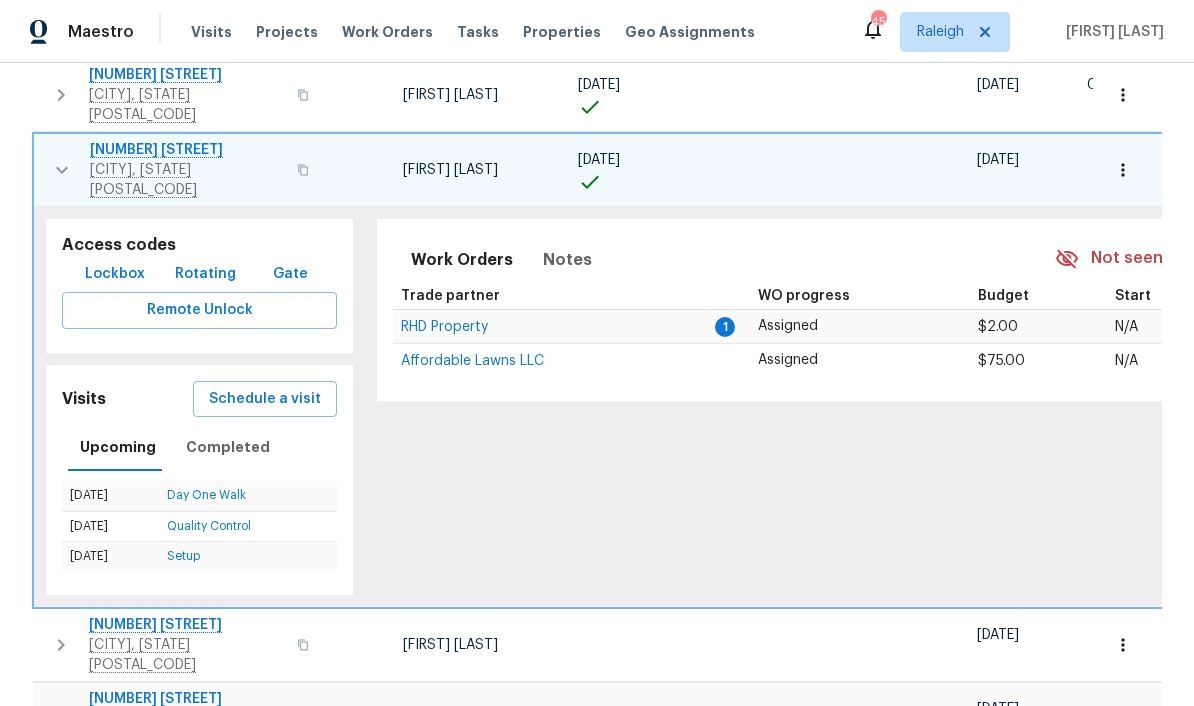 click 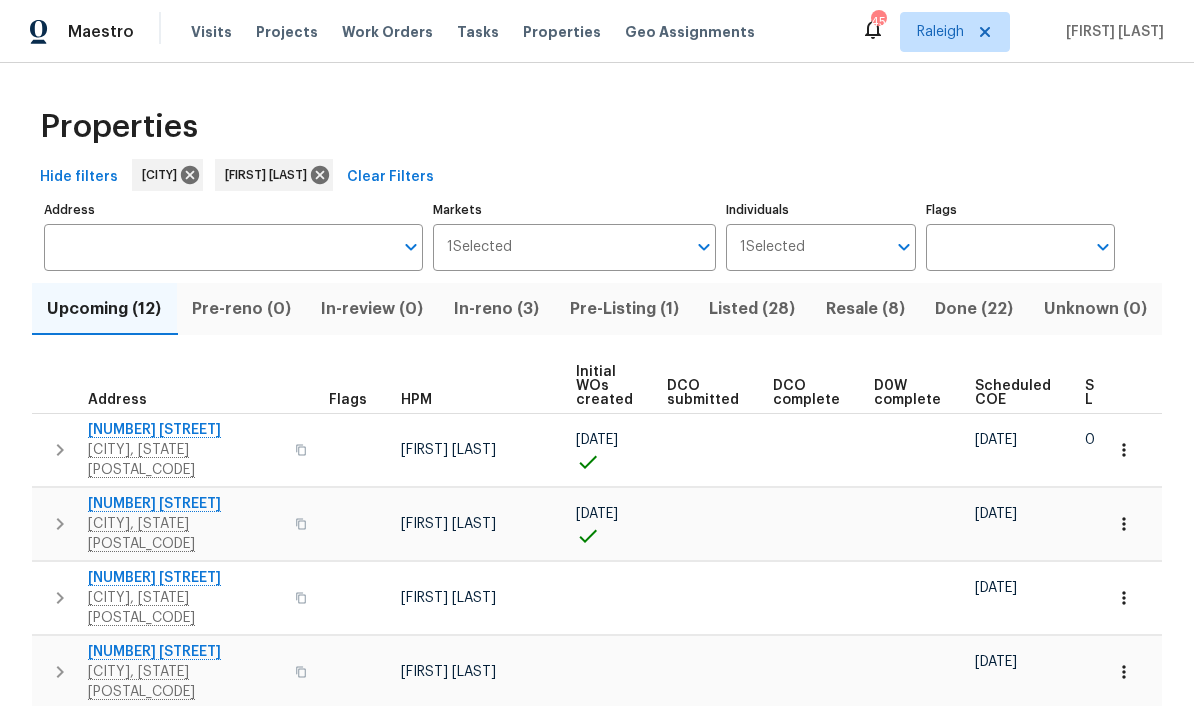 scroll, scrollTop: 0, scrollLeft: 0, axis: both 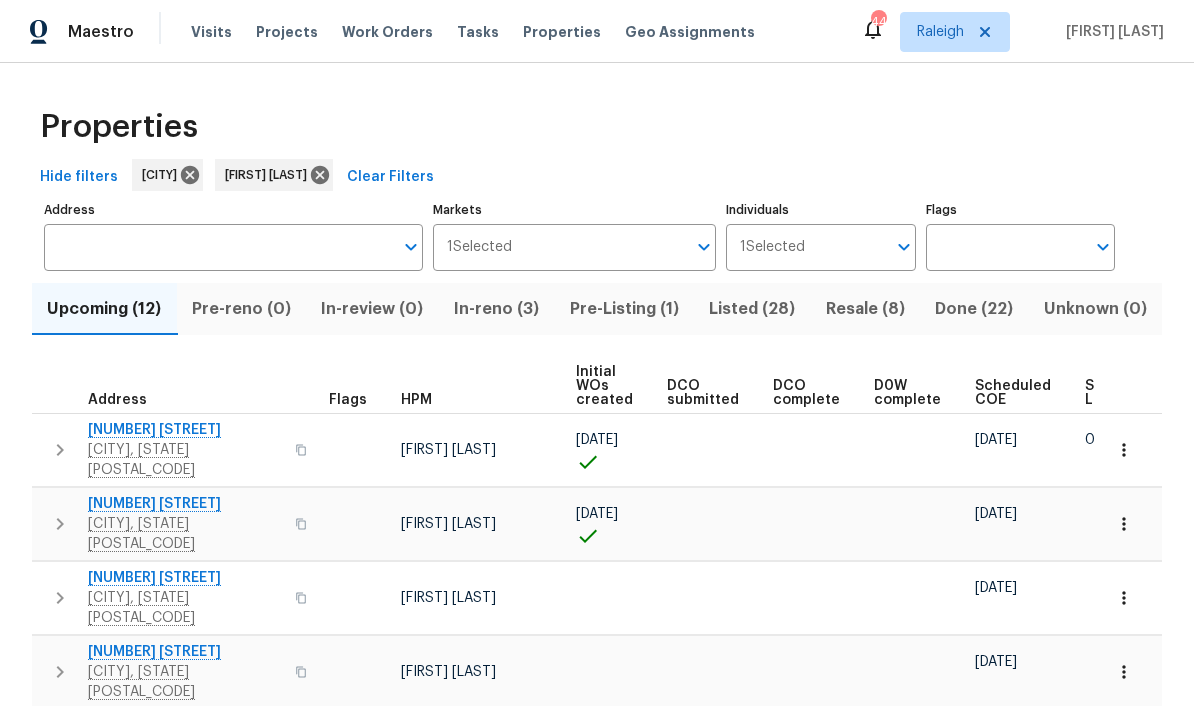 click on "Pre-Listing (1)" at bounding box center [624, 309] 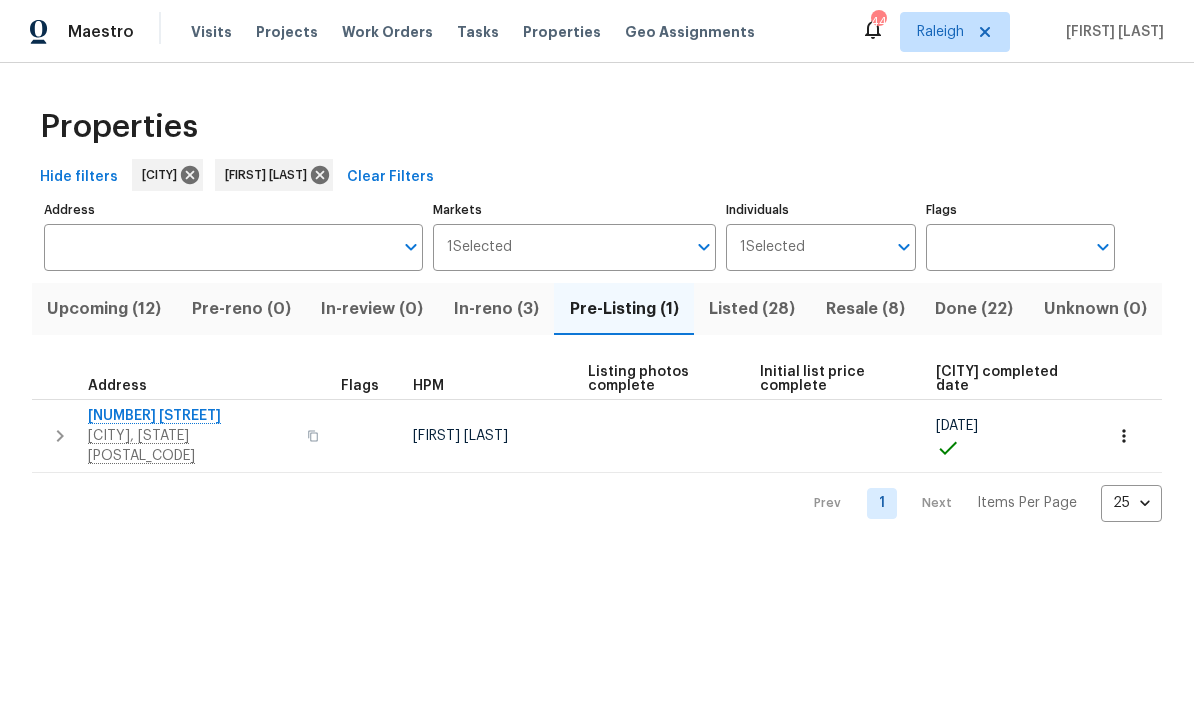 click on "1157 Rutledge Landing Dr" at bounding box center (191, 416) 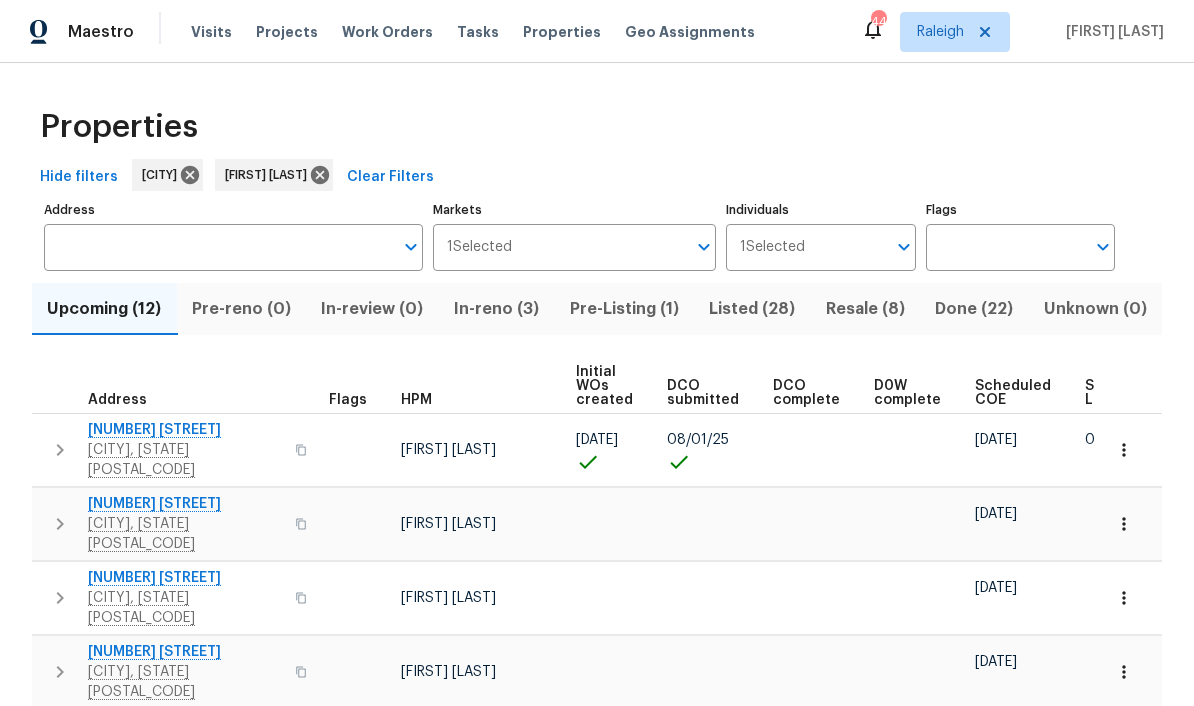 click on "125 River Hills Dr" at bounding box center [185, 430] 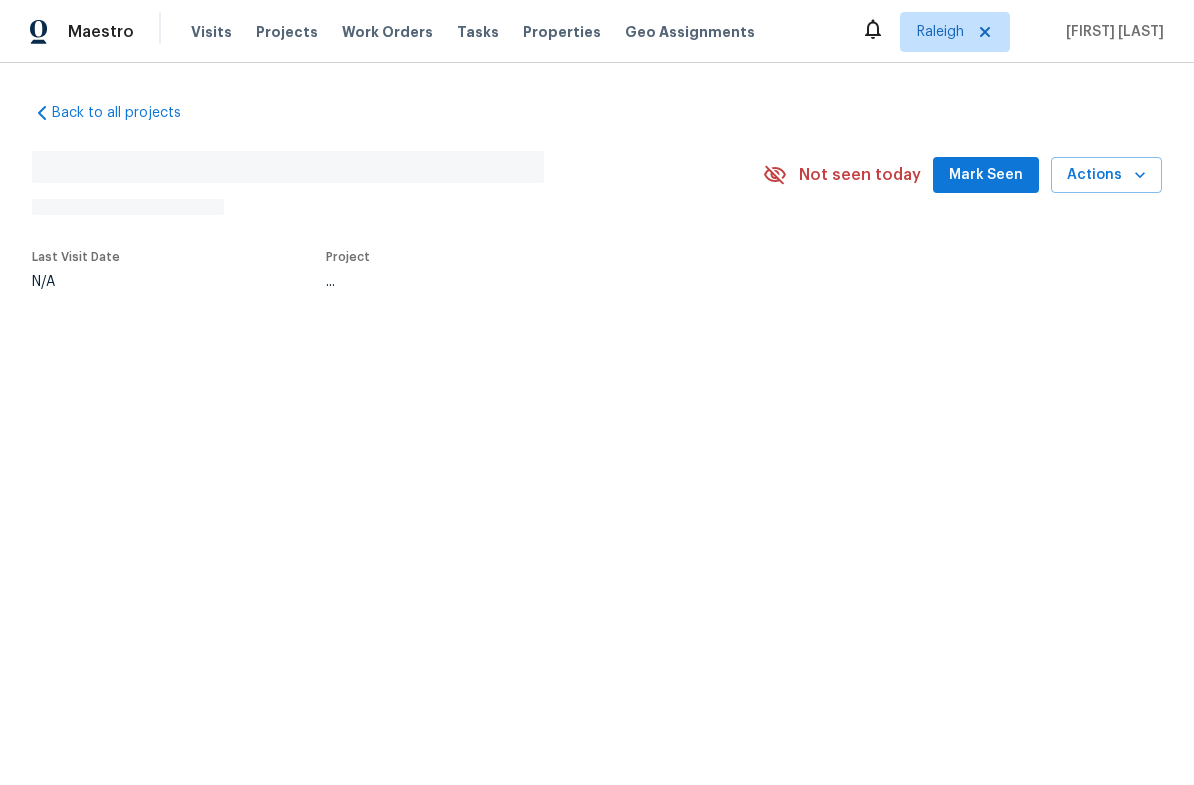 scroll, scrollTop: 0, scrollLeft: 0, axis: both 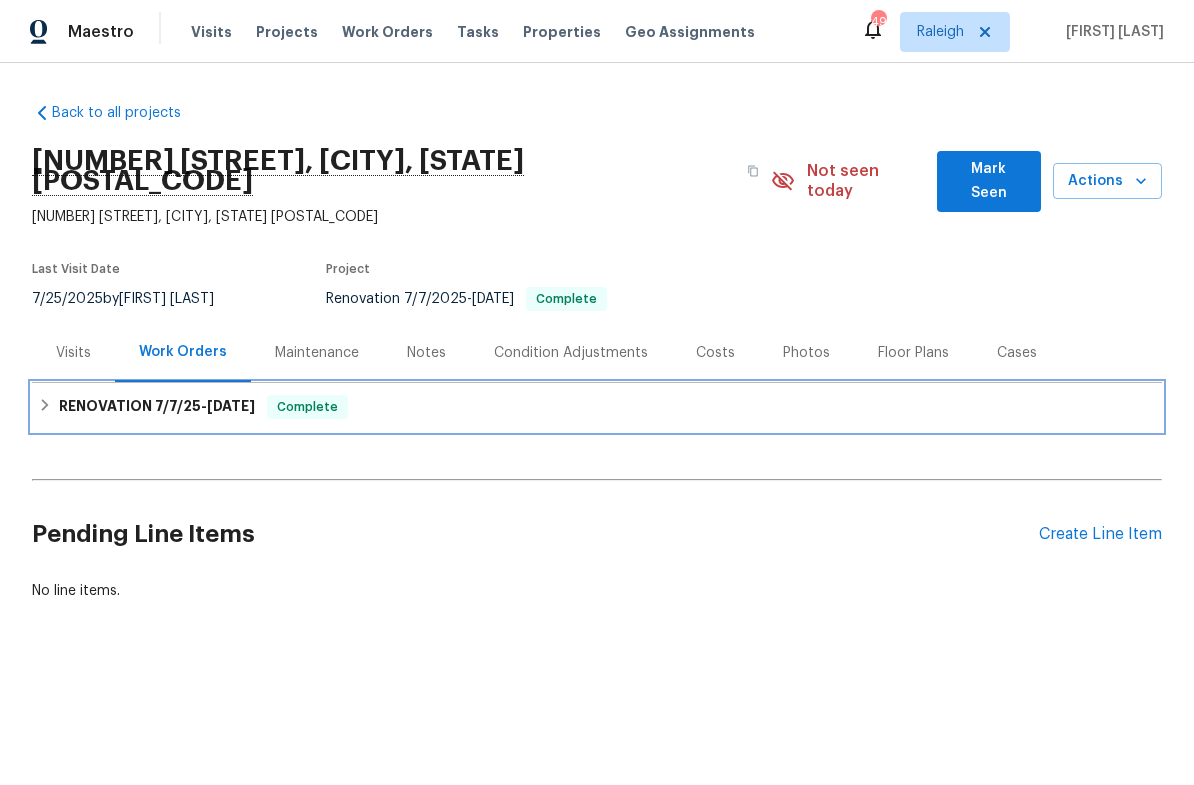 click on "RENOVATION   [DATE]  -  [DATE] Complete" at bounding box center (597, 407) 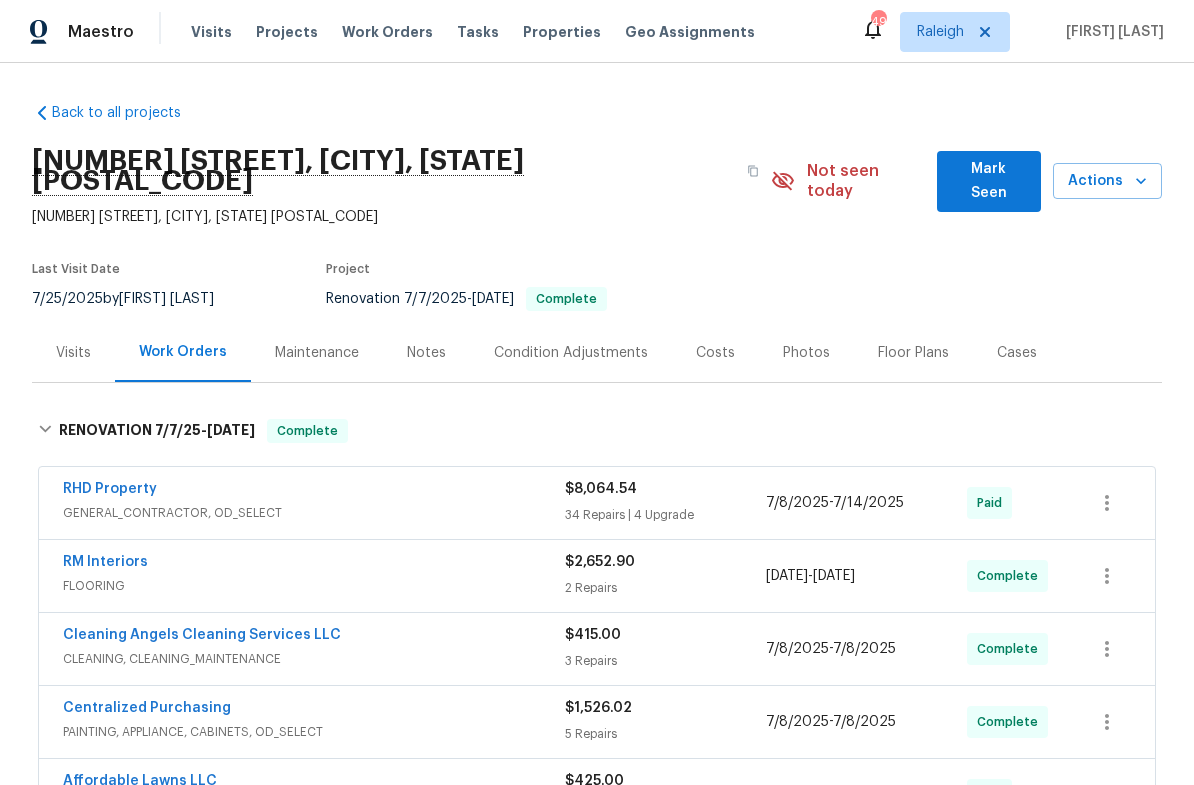 click on "Visits" at bounding box center [73, 353] 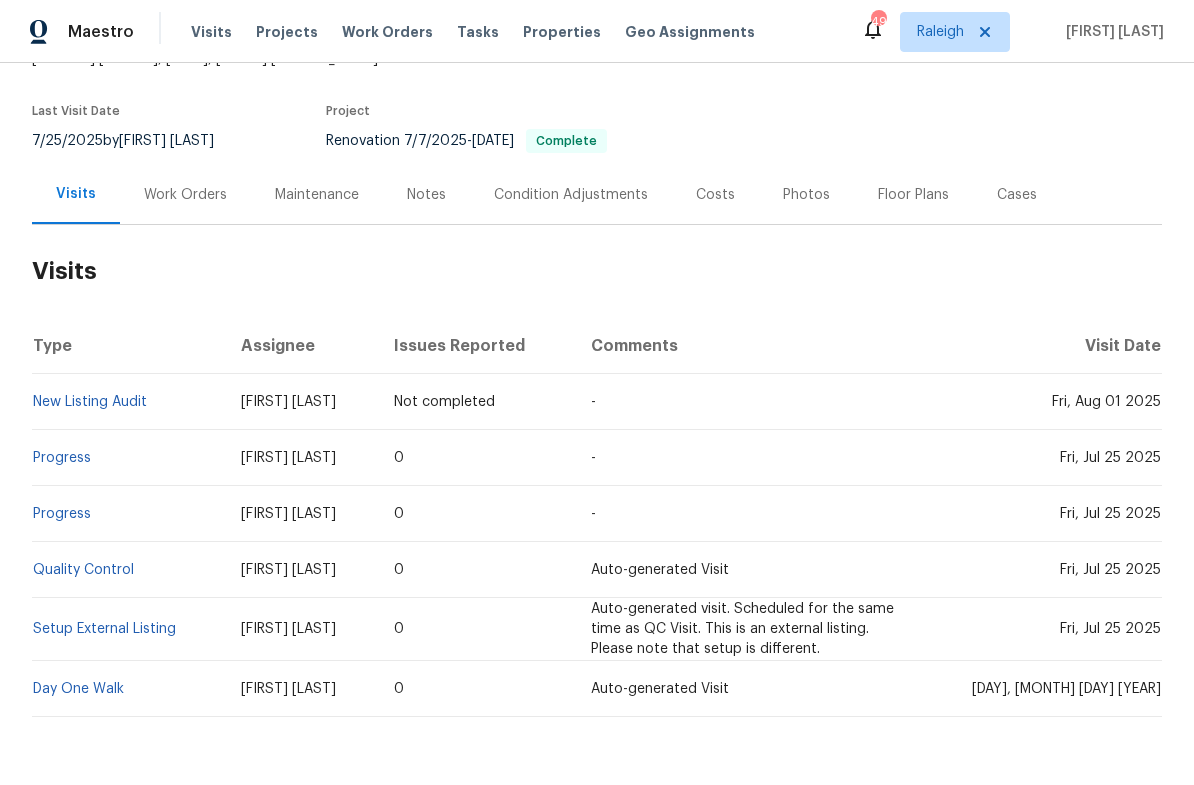 scroll, scrollTop: 157, scrollLeft: 0, axis: vertical 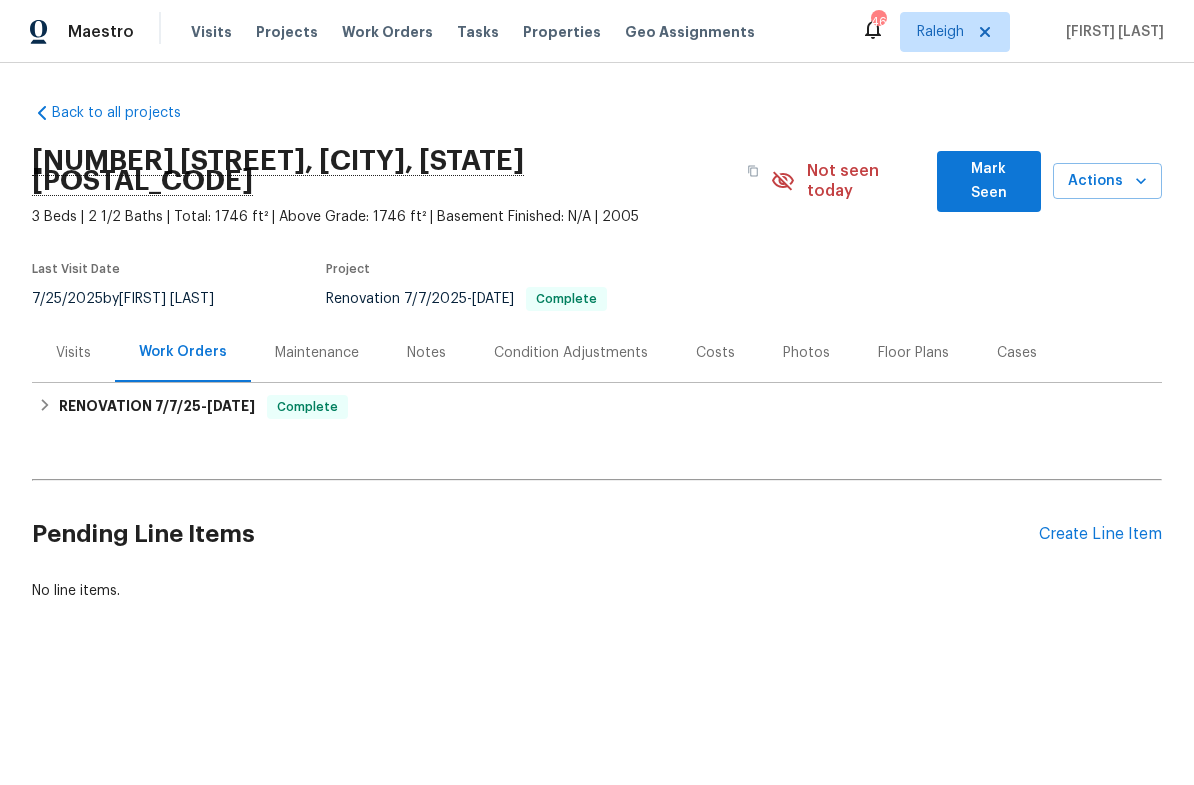 click on "Costs" at bounding box center (715, 353) 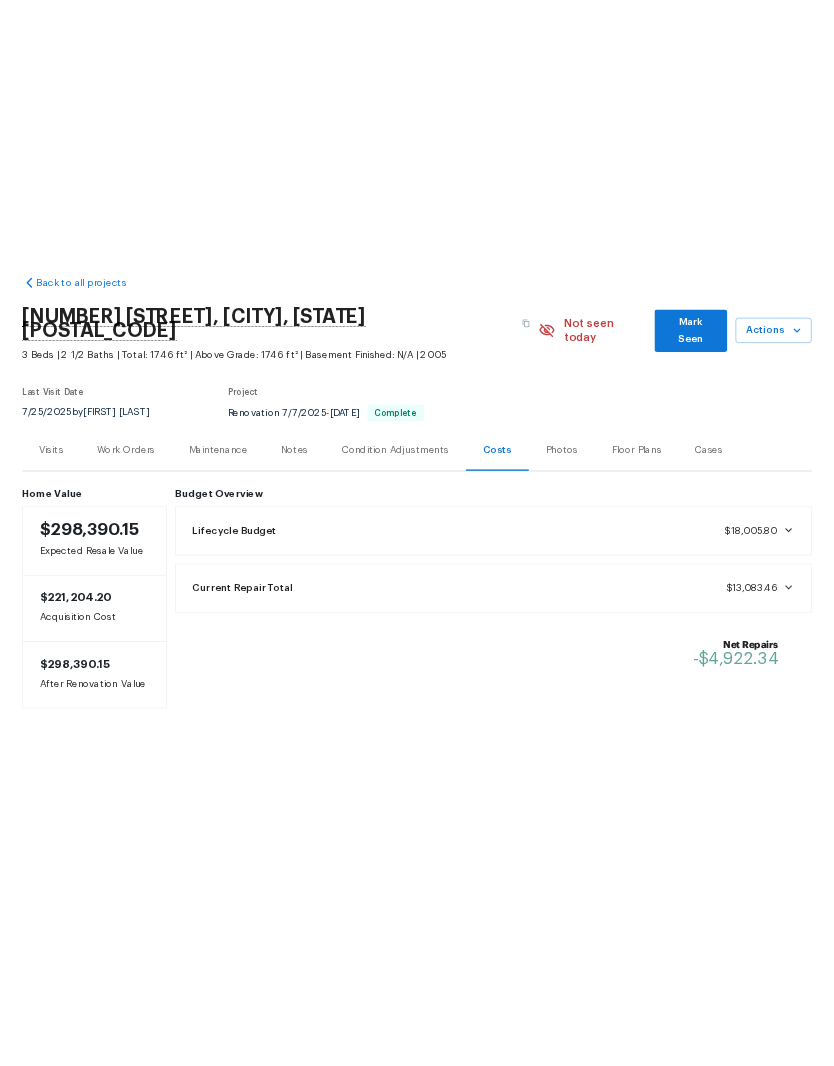 scroll, scrollTop: 0, scrollLeft: 0, axis: both 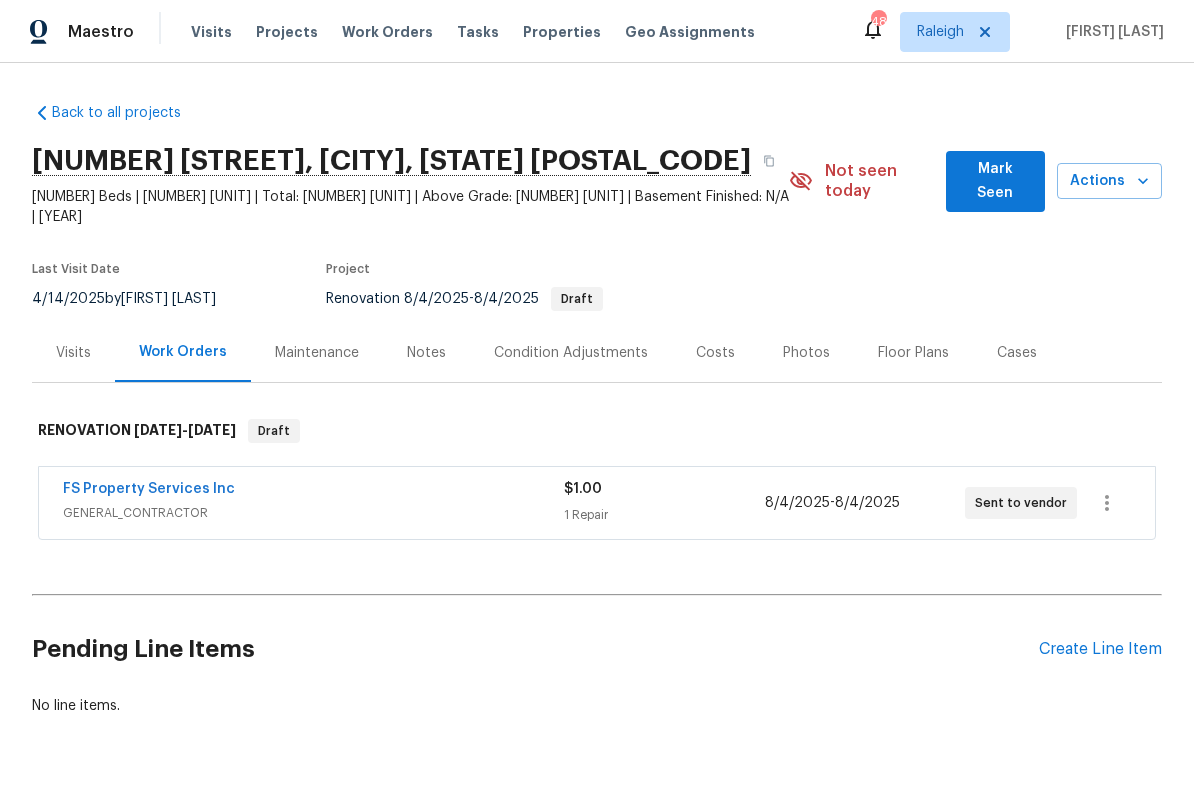 click on "Notes" at bounding box center (426, 353) 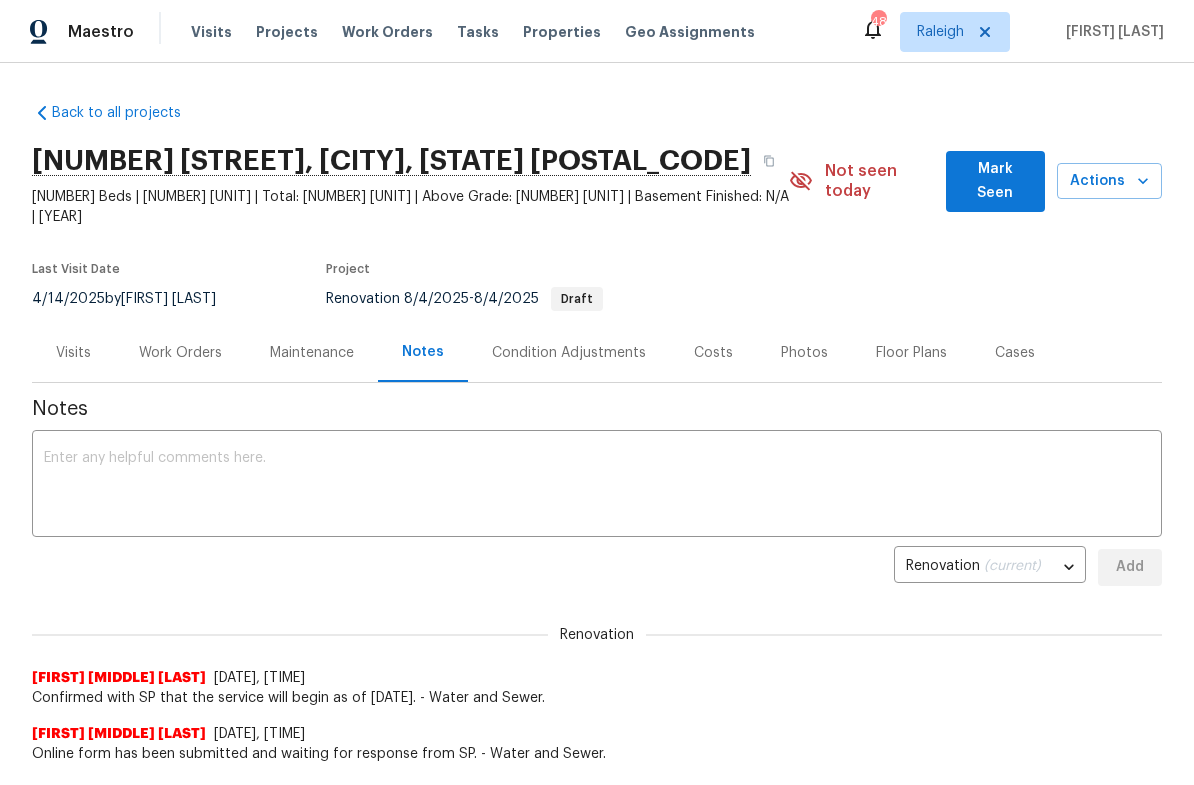 scroll, scrollTop: 0, scrollLeft: 0, axis: both 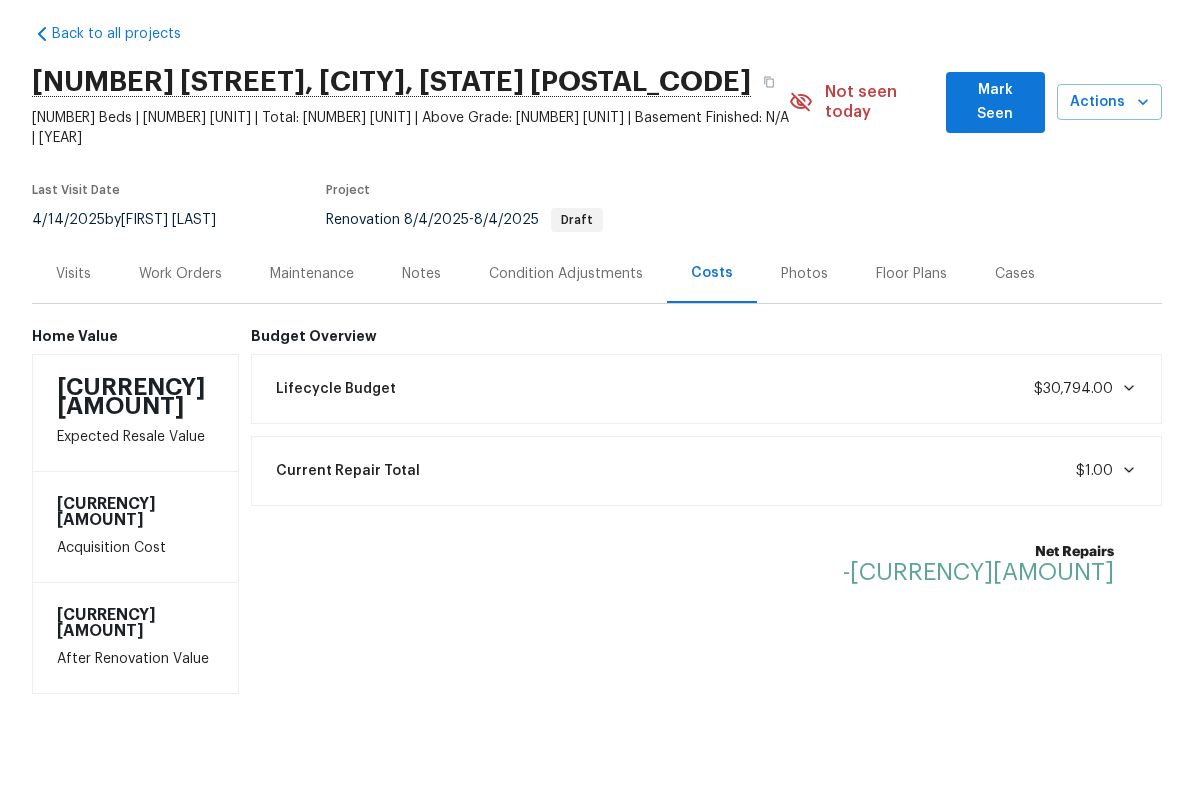 click on "Work Orders" at bounding box center [180, 352] 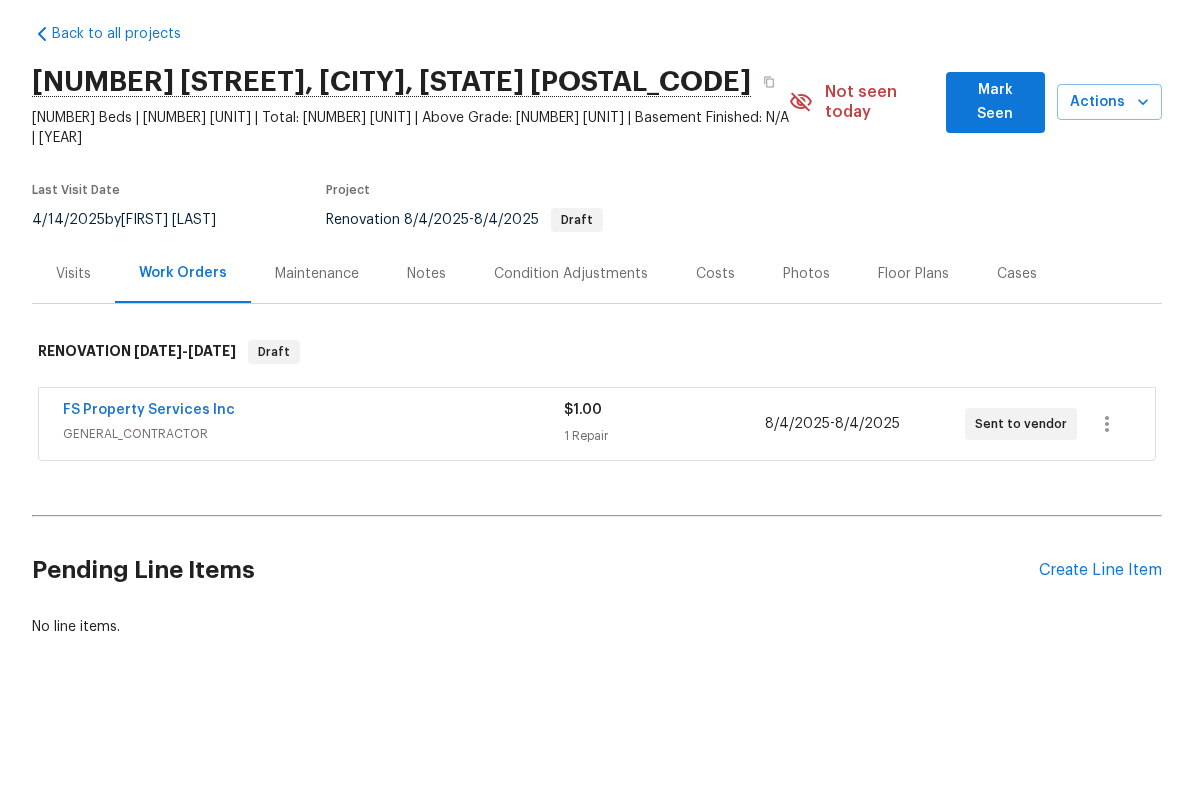 click on "Visits" at bounding box center (73, 353) 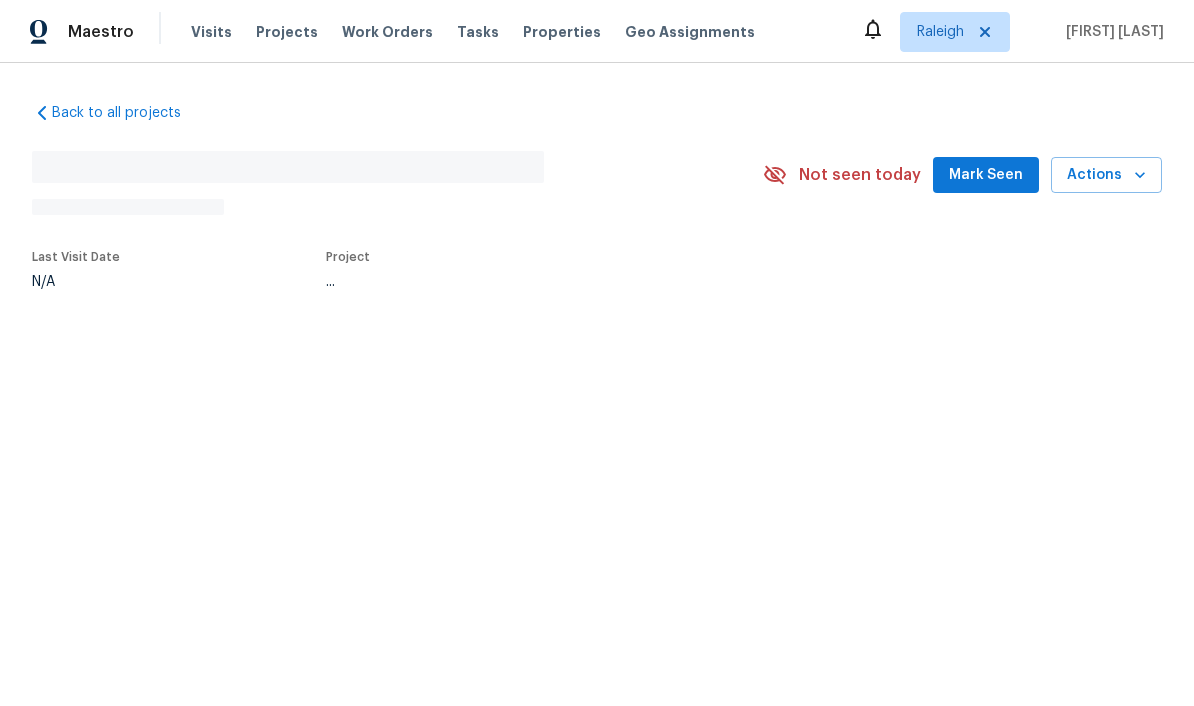 scroll, scrollTop: 0, scrollLeft: 0, axis: both 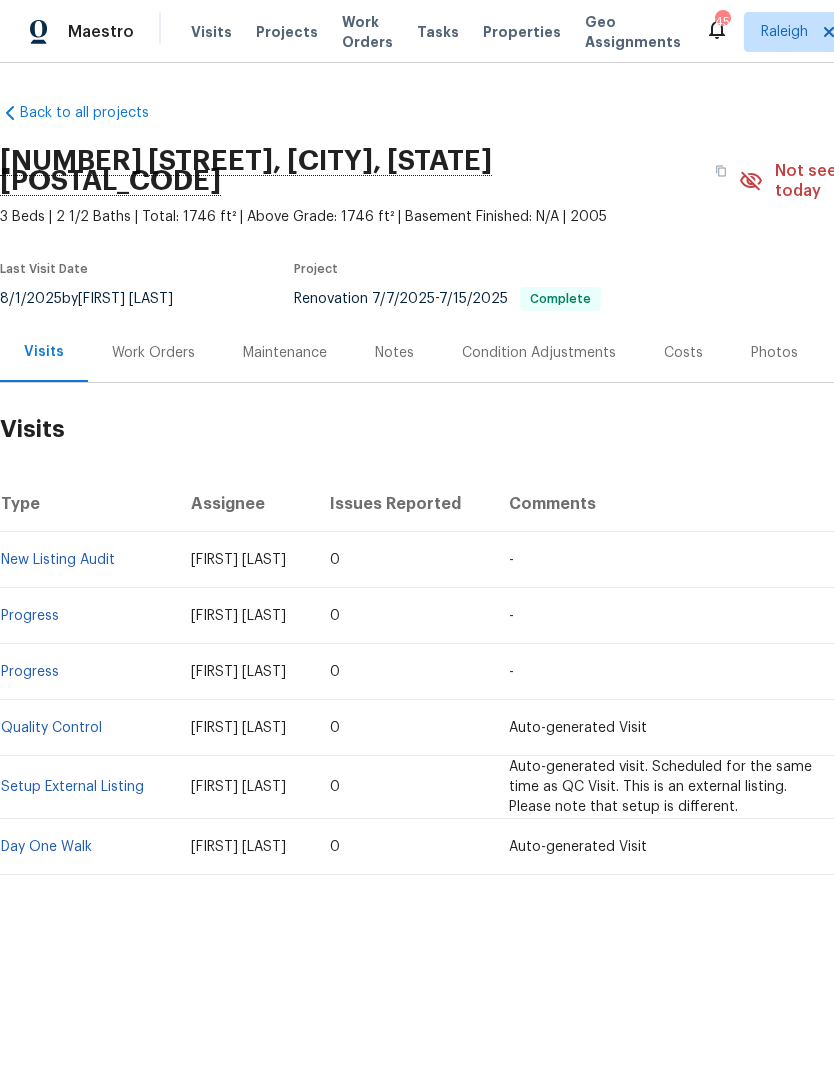 click on "Properties" at bounding box center (522, 32) 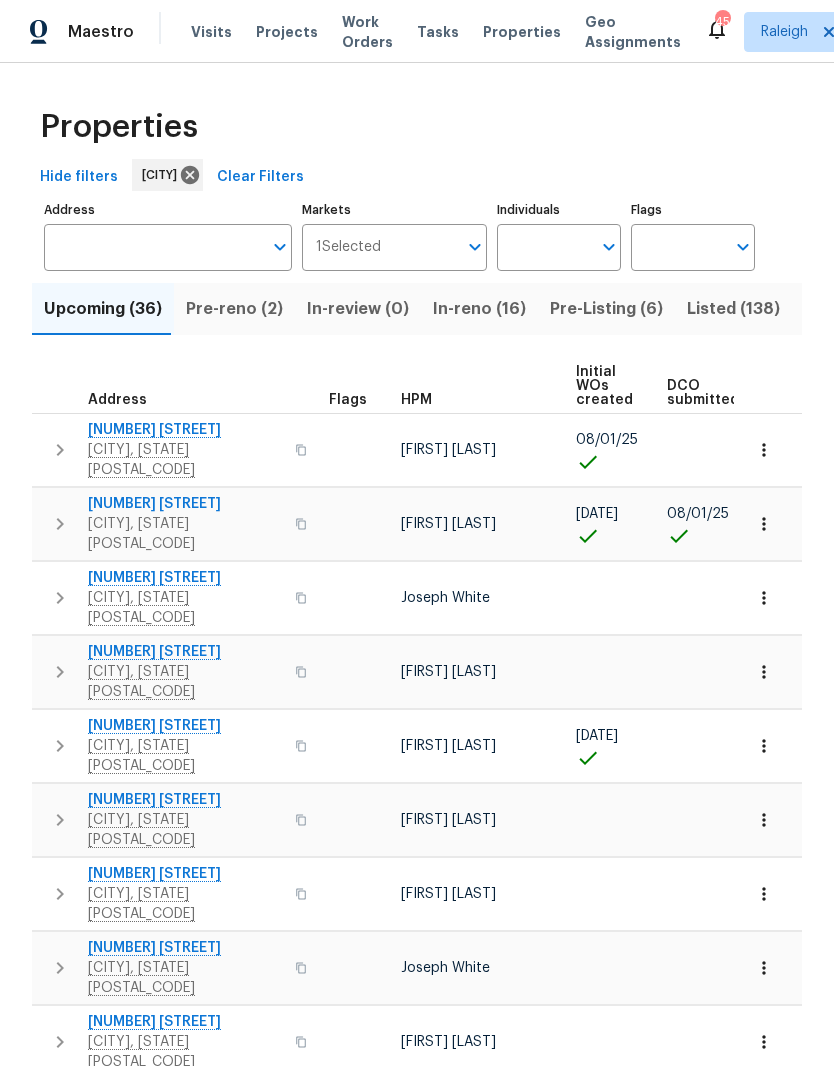 click on "Address" at bounding box center (153, 247) 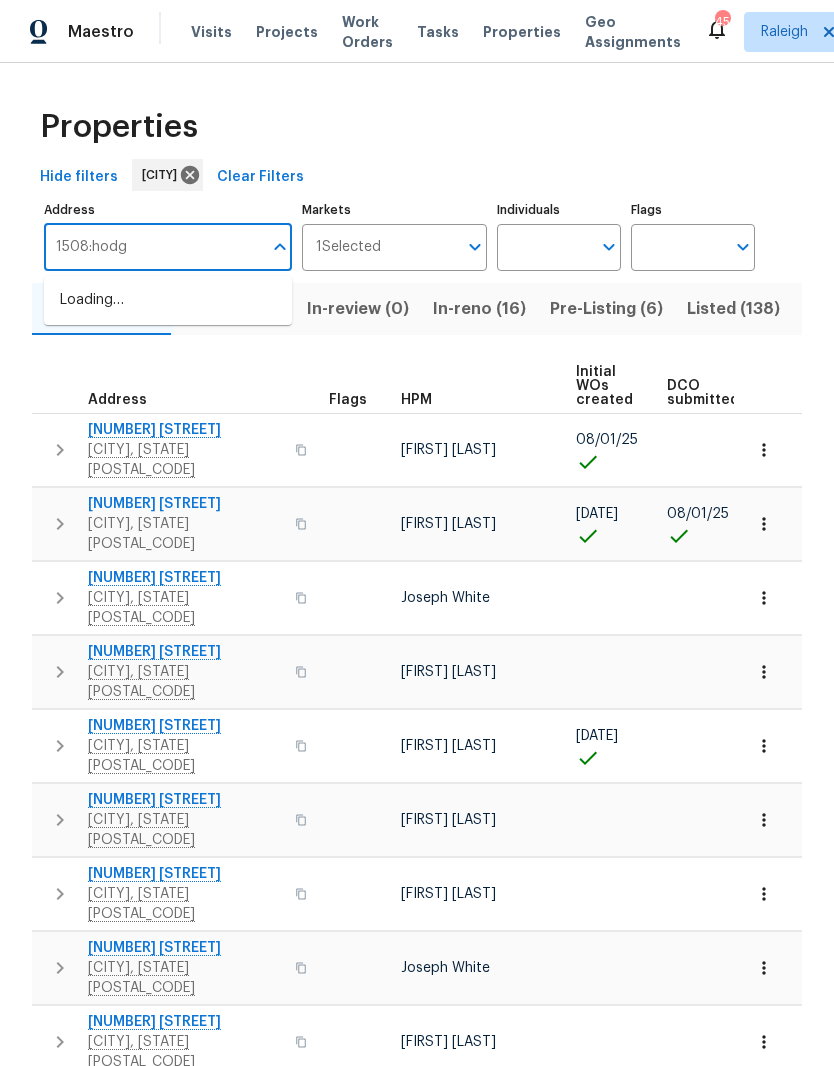 type on "1508:hodge" 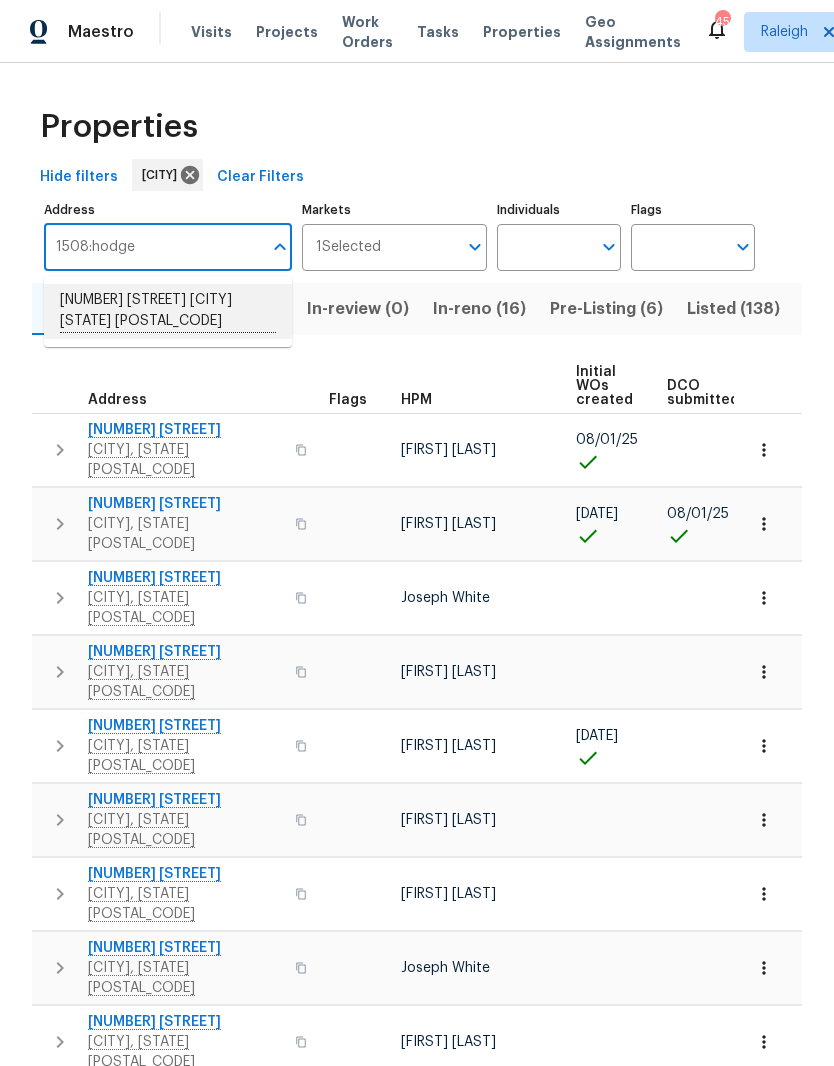 click on "1508 Hodge Rd Knightdale NC 27545" at bounding box center [168, 311] 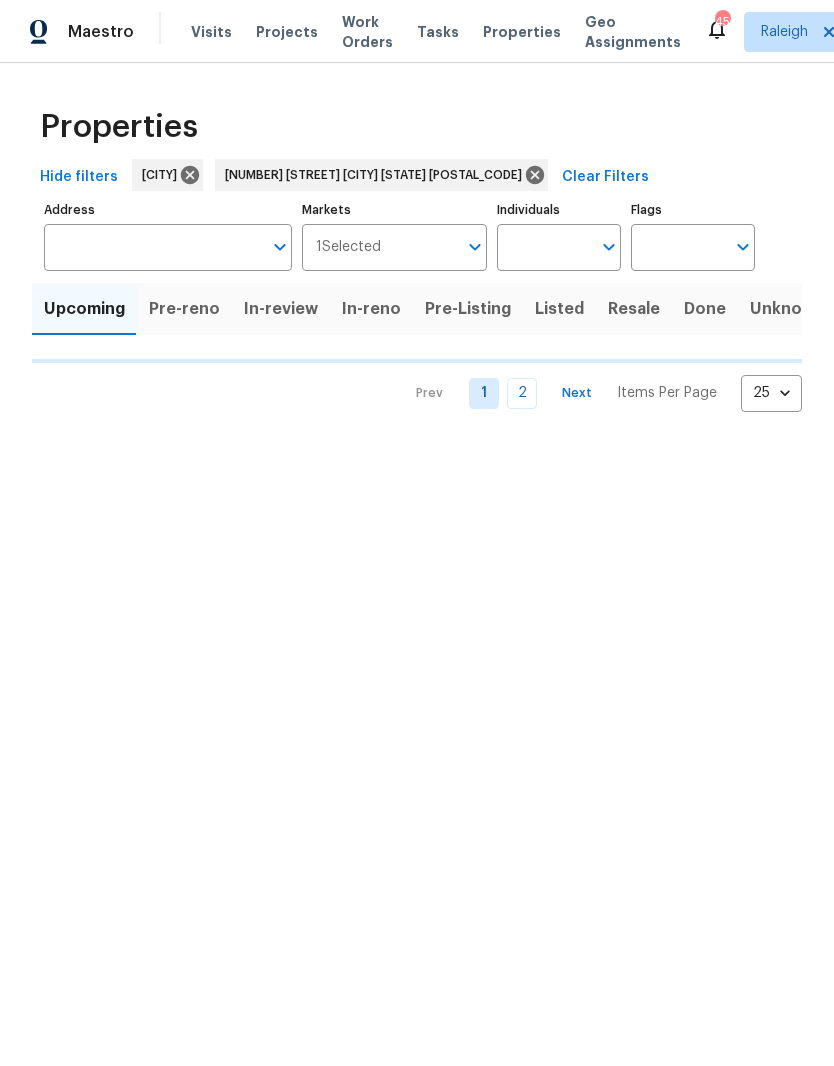 type on "1508 Hodge Rd Knightdale NC 27545" 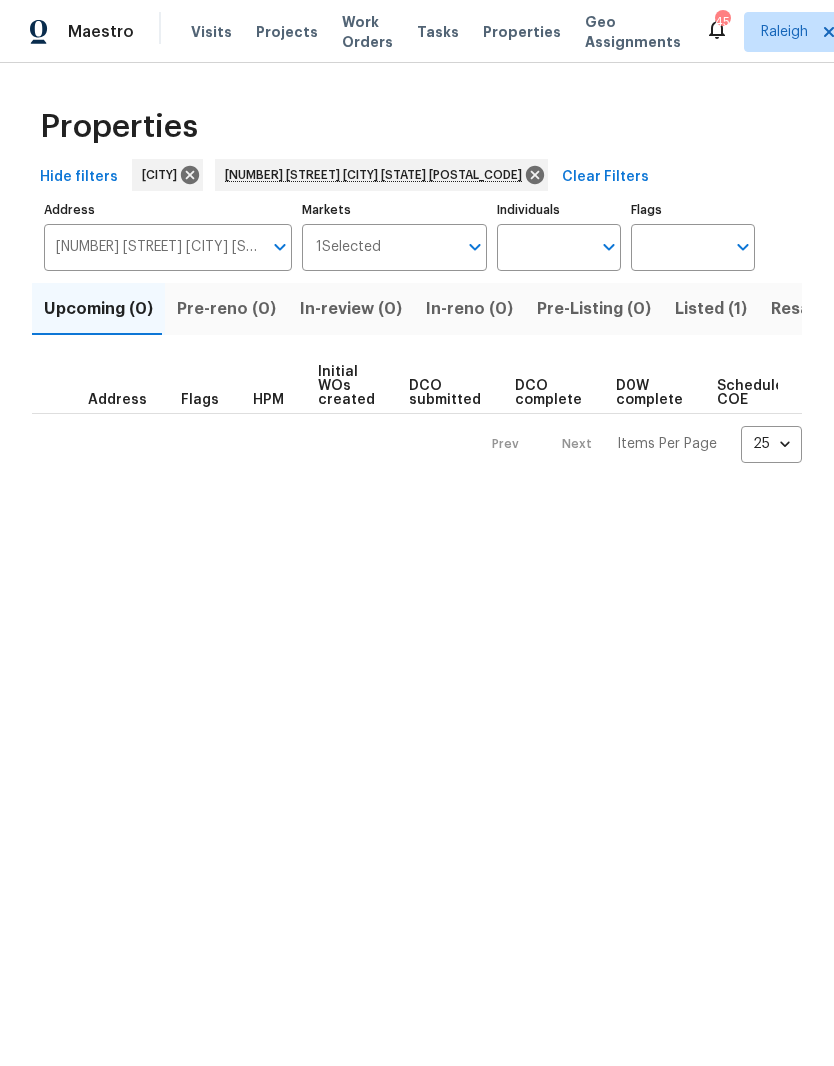 click on "Listed (1)" at bounding box center (711, 309) 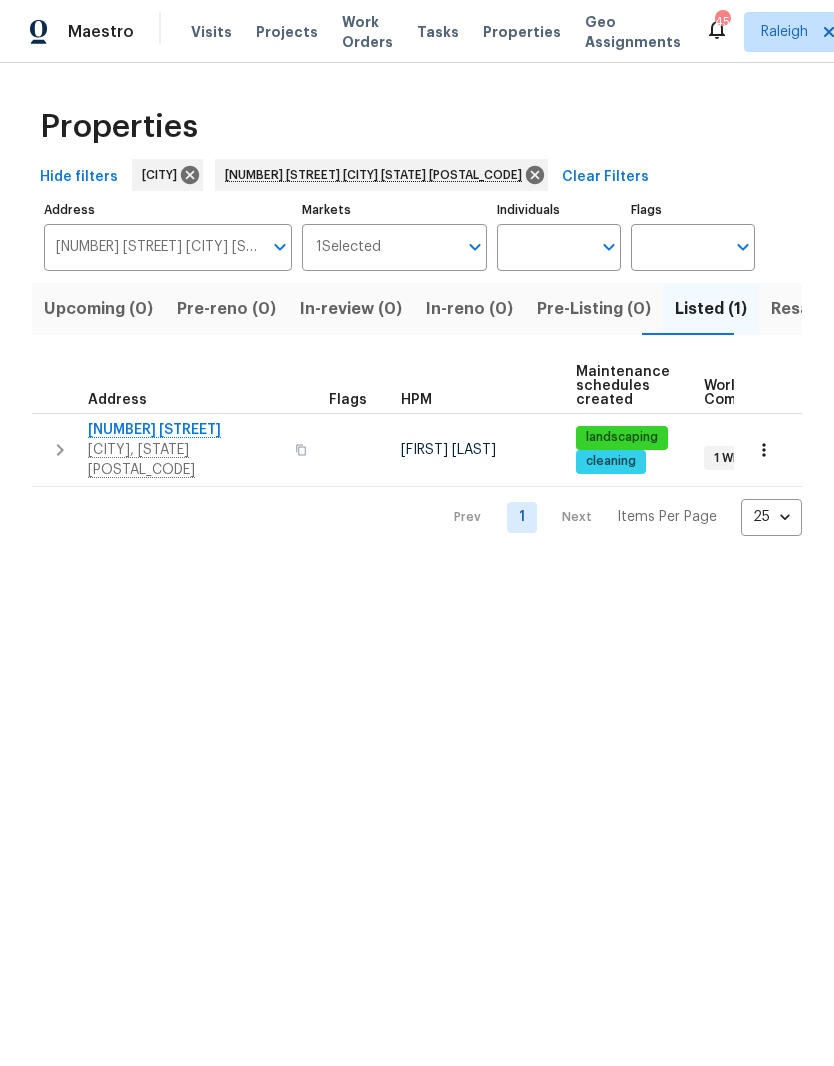 click on "1508 Hodge Rd" at bounding box center (185, 430) 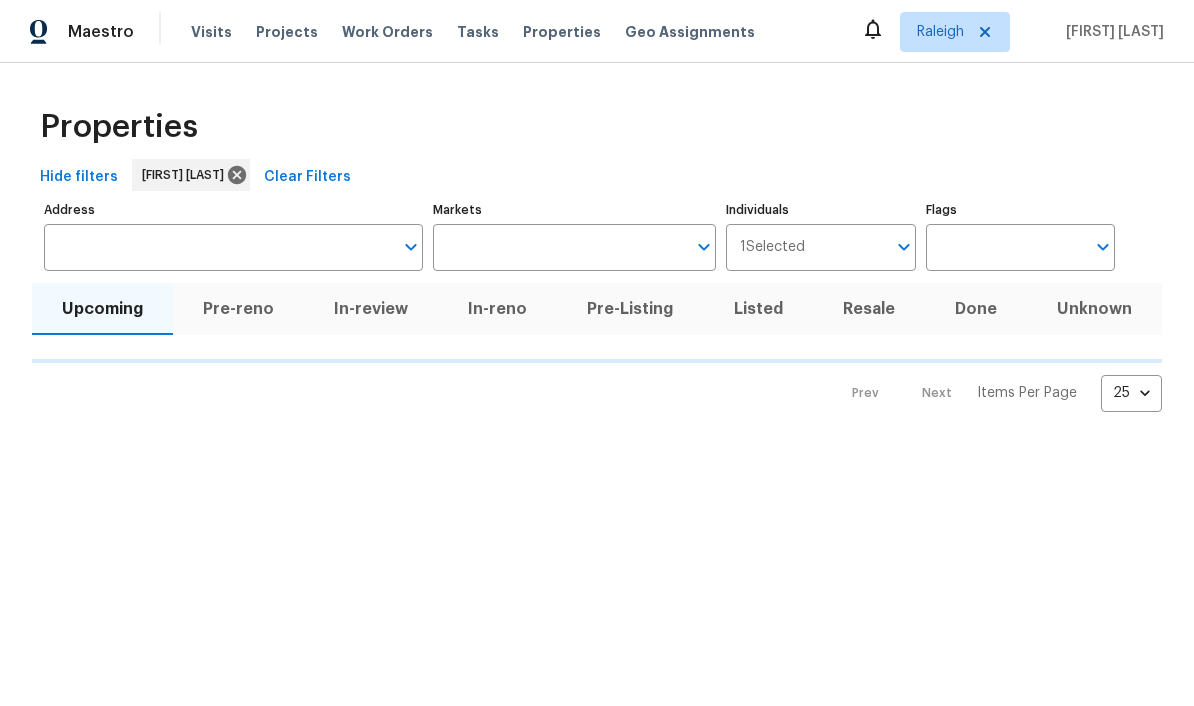 scroll, scrollTop: 0, scrollLeft: 0, axis: both 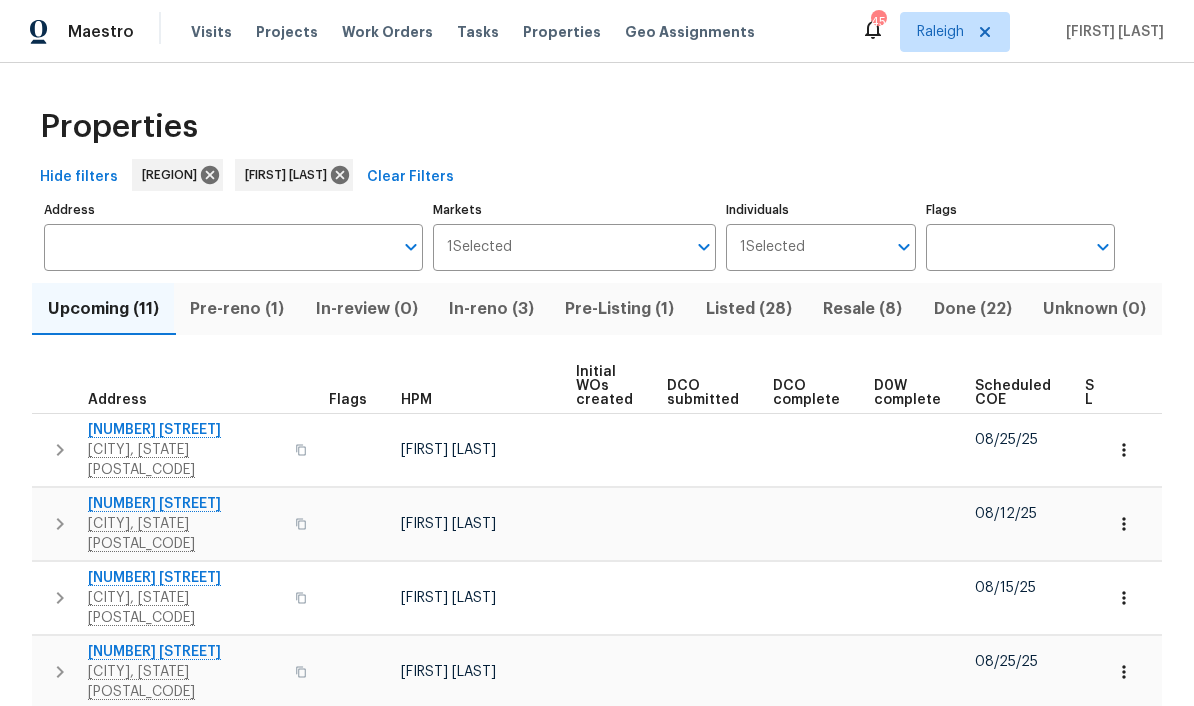 click on "Address" at bounding box center [218, 247] 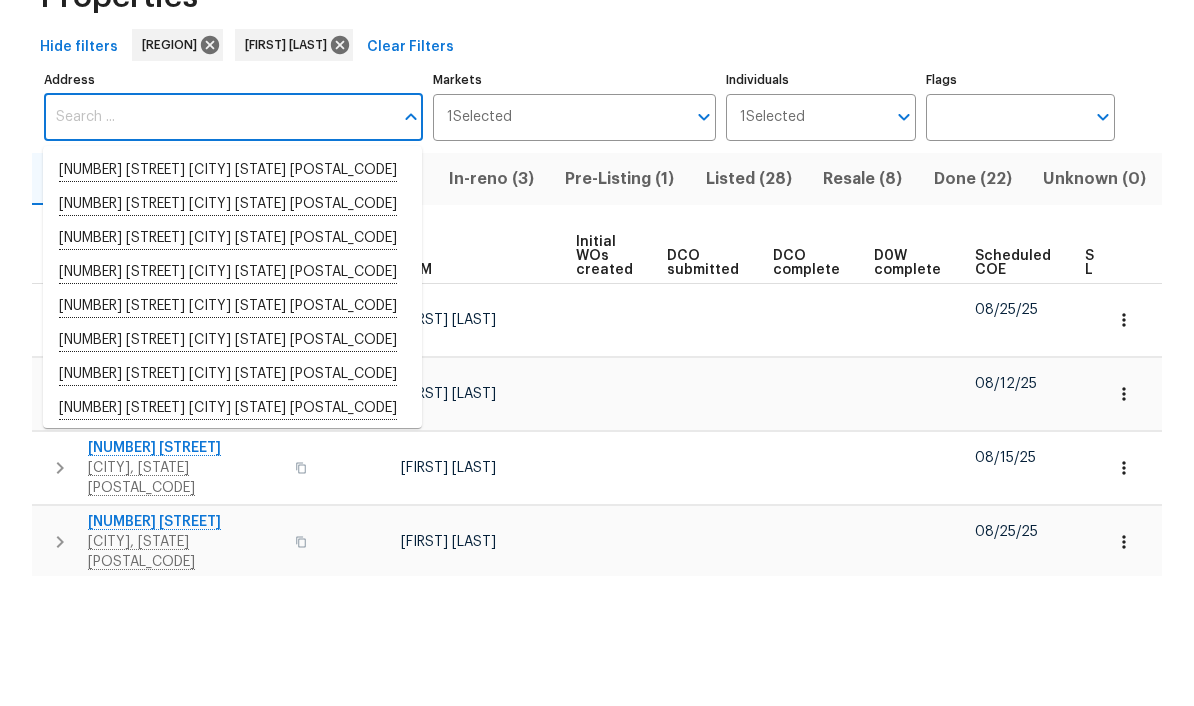 click on "Listed (28)" at bounding box center (748, 309) 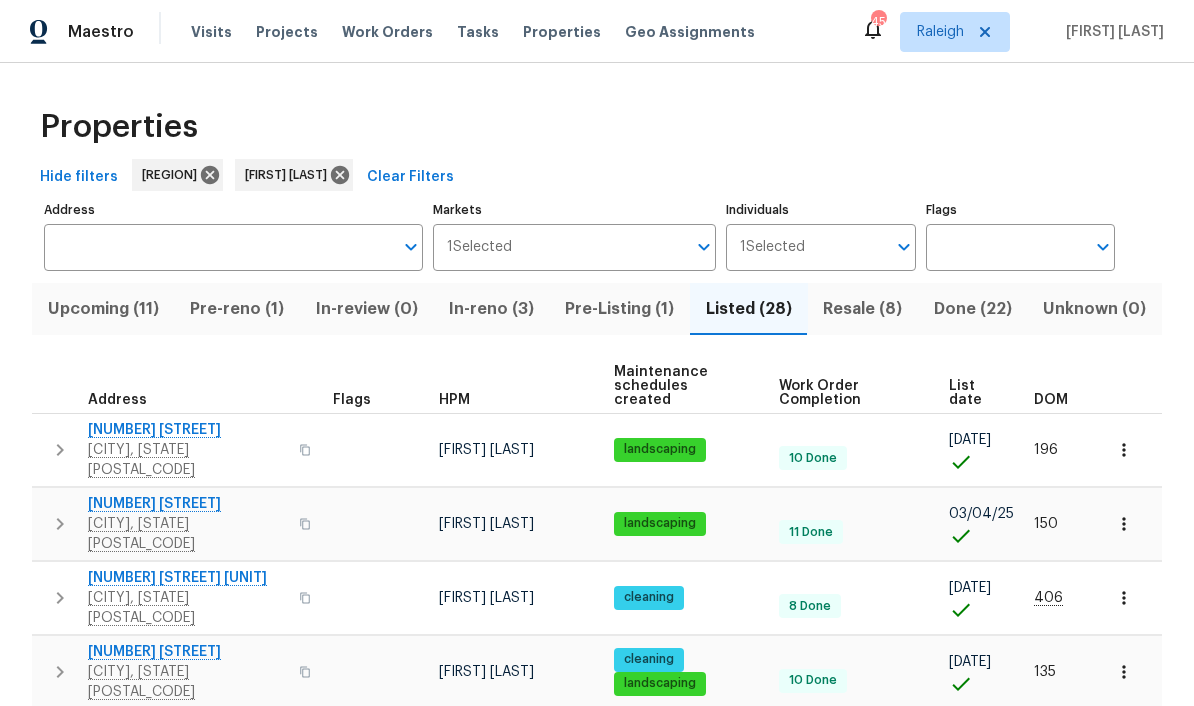 scroll, scrollTop: 0, scrollLeft: 0, axis: both 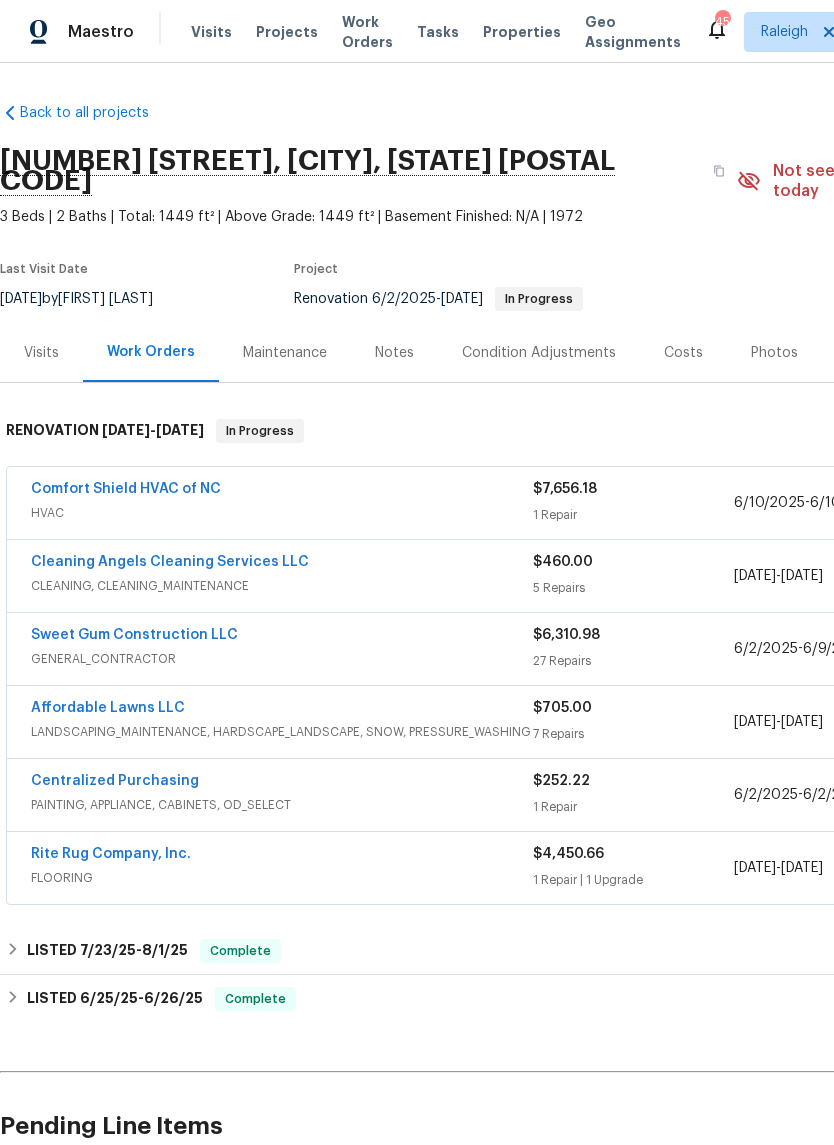 click on "Comfort Shield HVAC of NC" at bounding box center [126, 489] 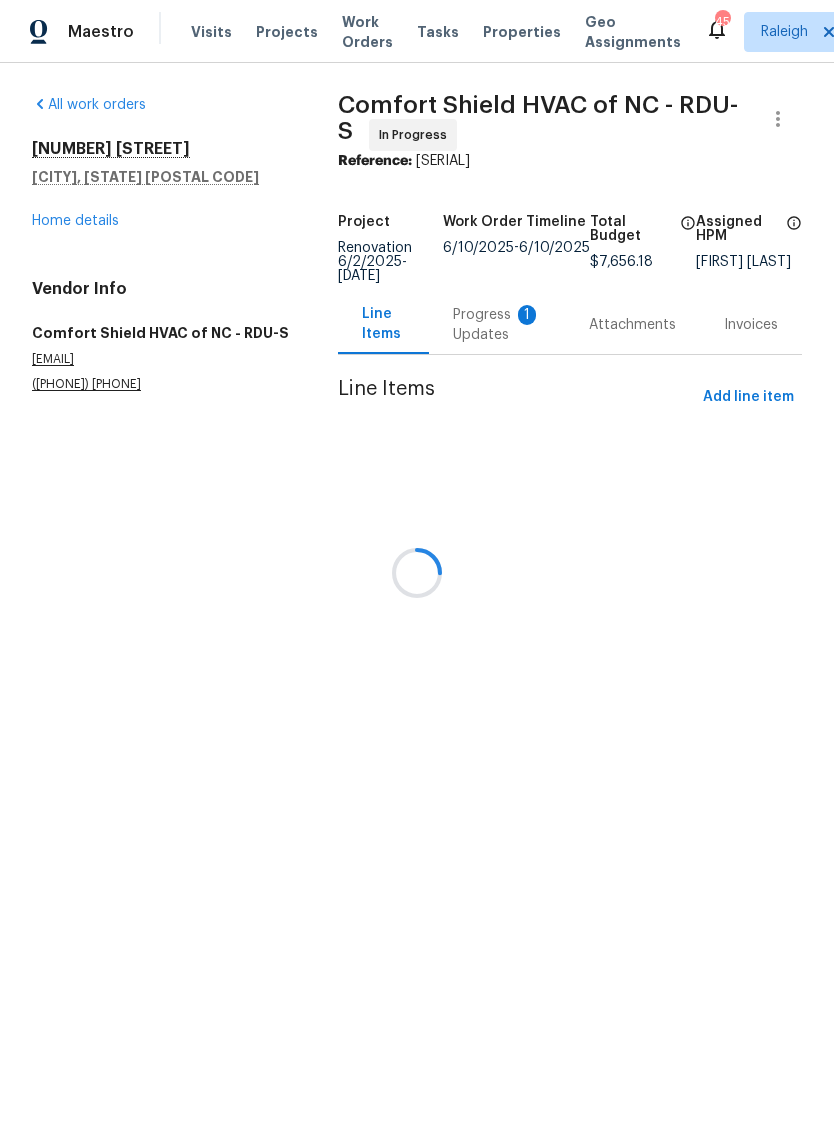 click at bounding box center [417, 572] 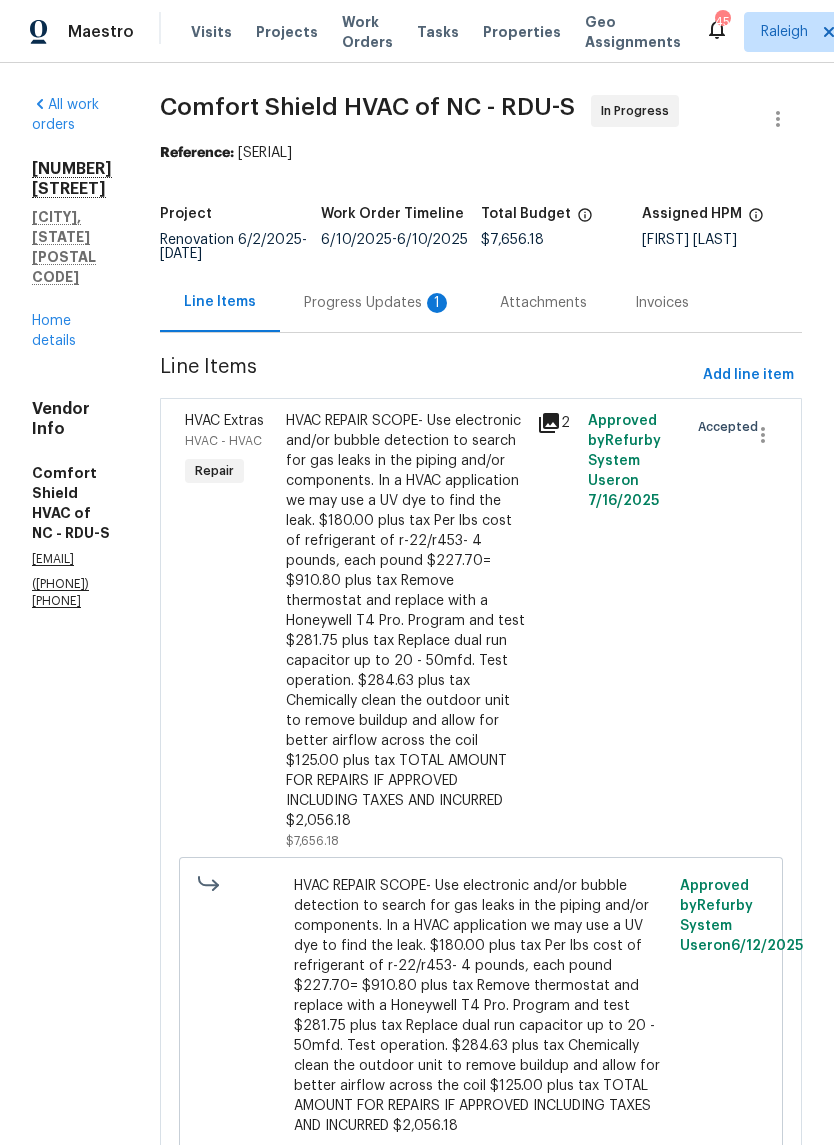 click on "Progress Updates 1" at bounding box center (378, 303) 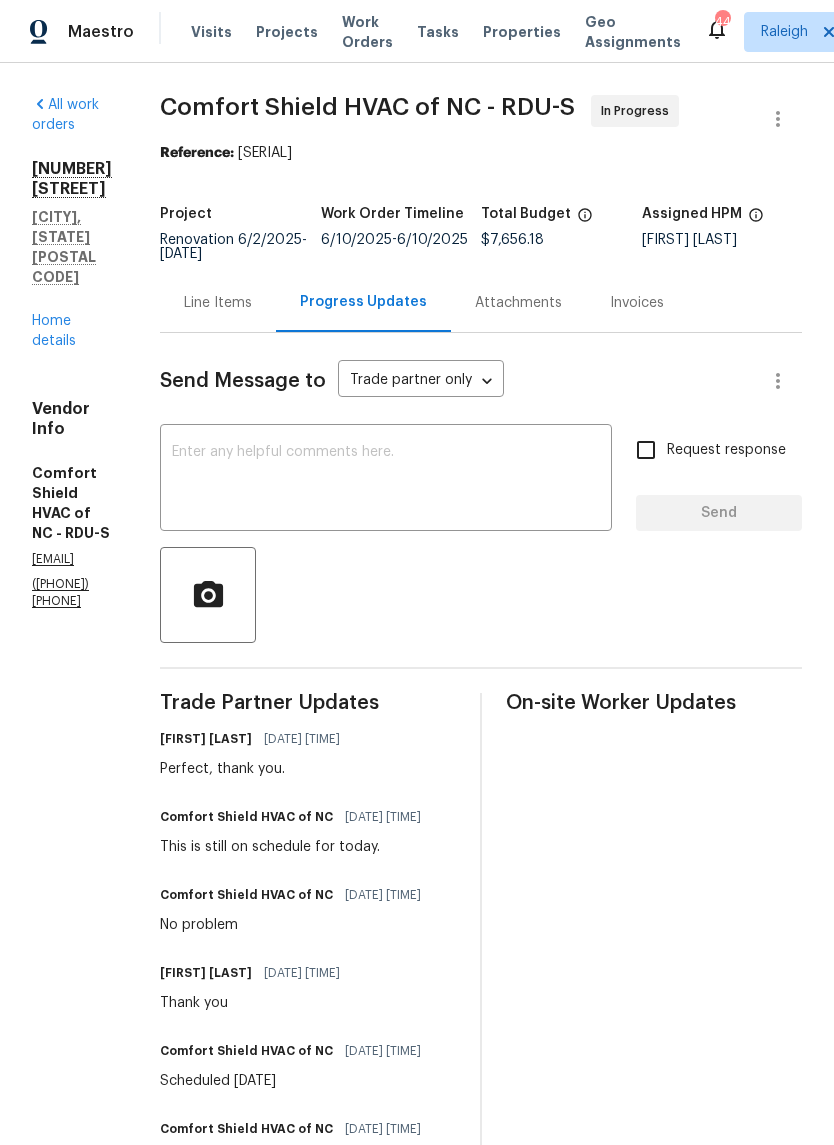 scroll, scrollTop: 0, scrollLeft: 0, axis: both 